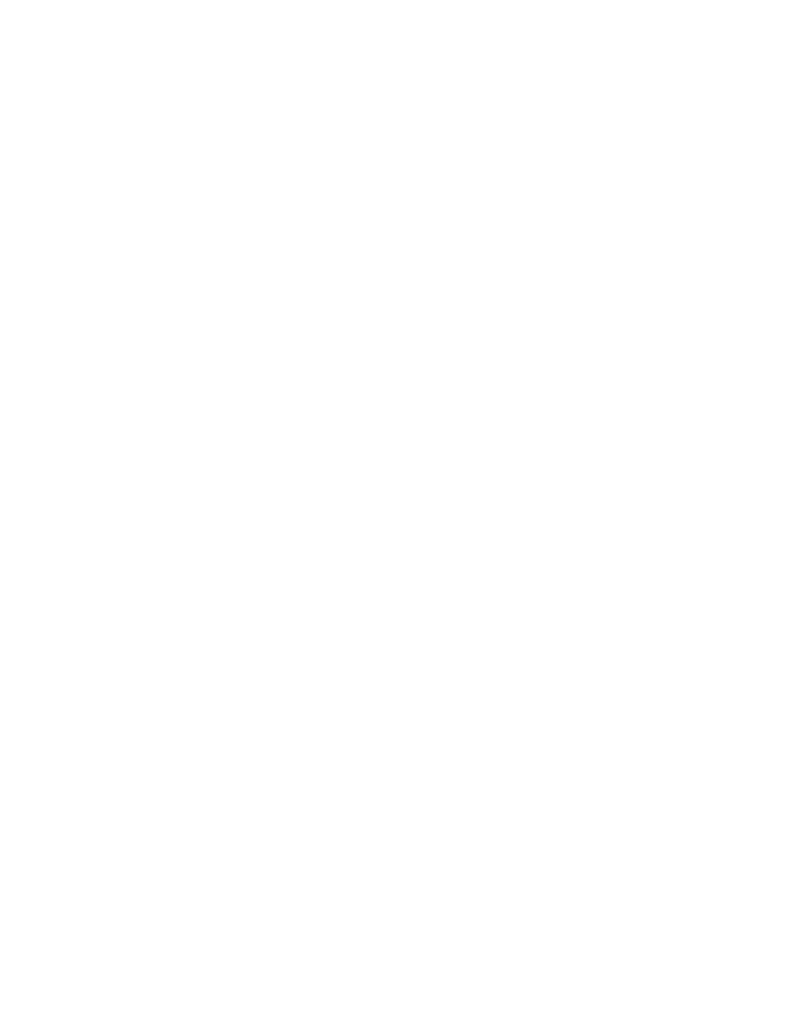 scroll, scrollTop: 0, scrollLeft: 0, axis: both 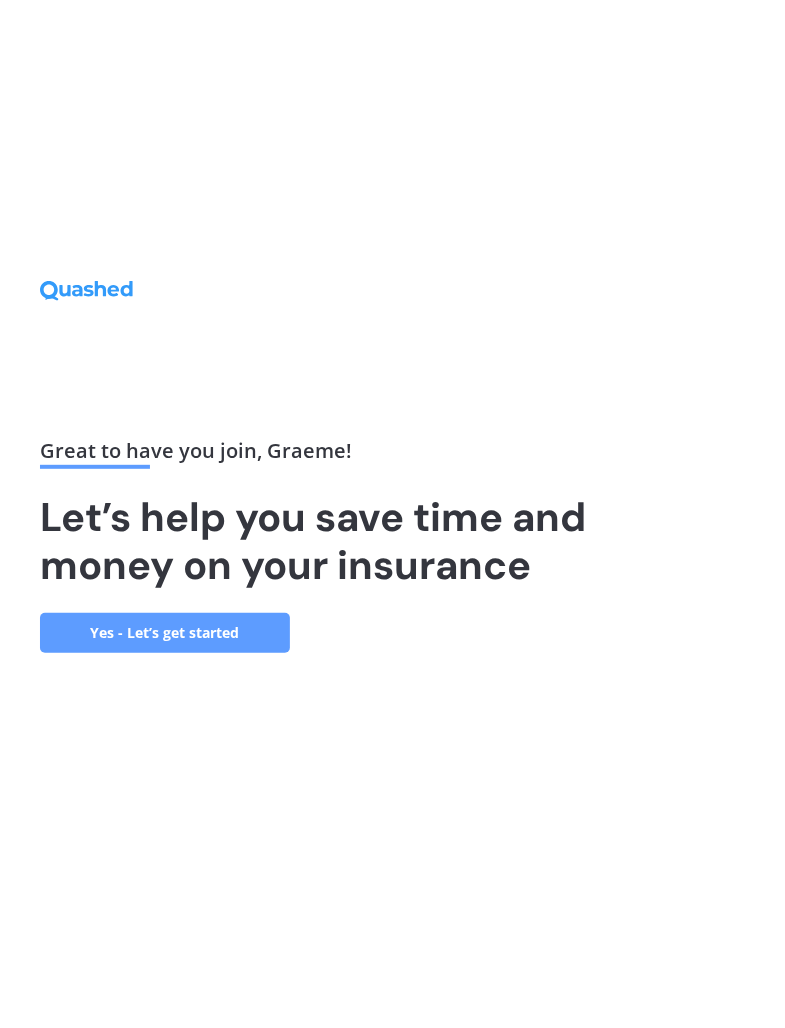 click on "Yes - Let’s get started" at bounding box center (165, 633) 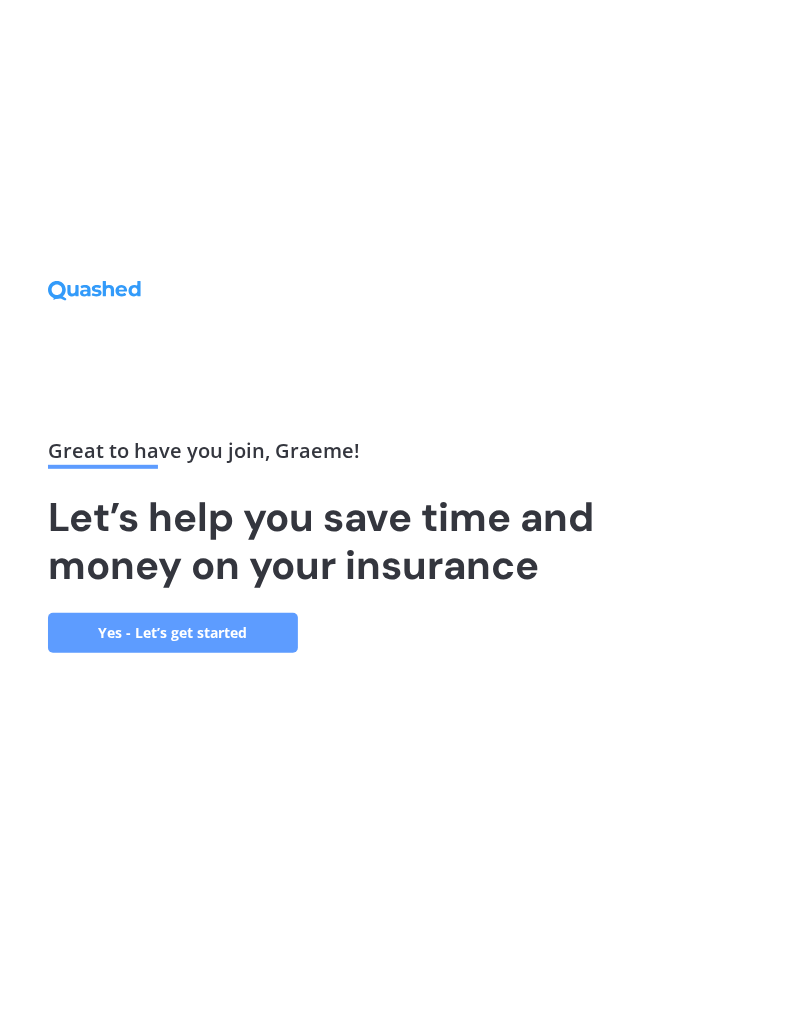 scroll, scrollTop: 0, scrollLeft: 0, axis: both 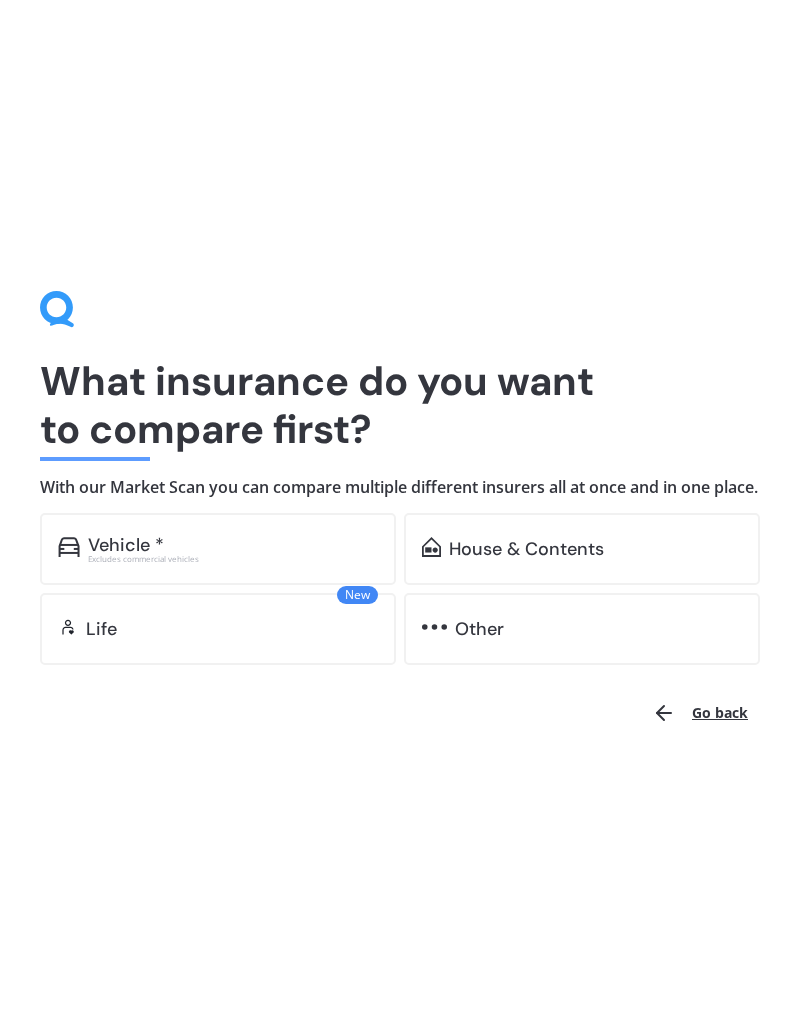 click on "Vehicle *" at bounding box center [233, 545] 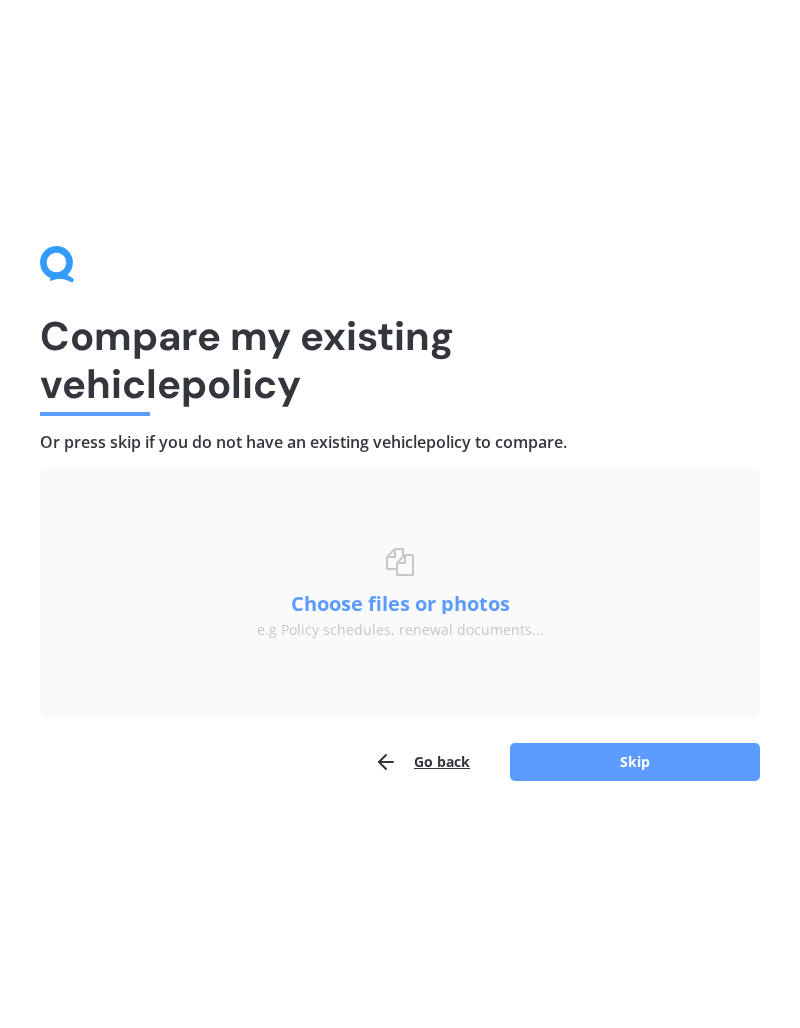 click on "Skip" at bounding box center (635, 762) 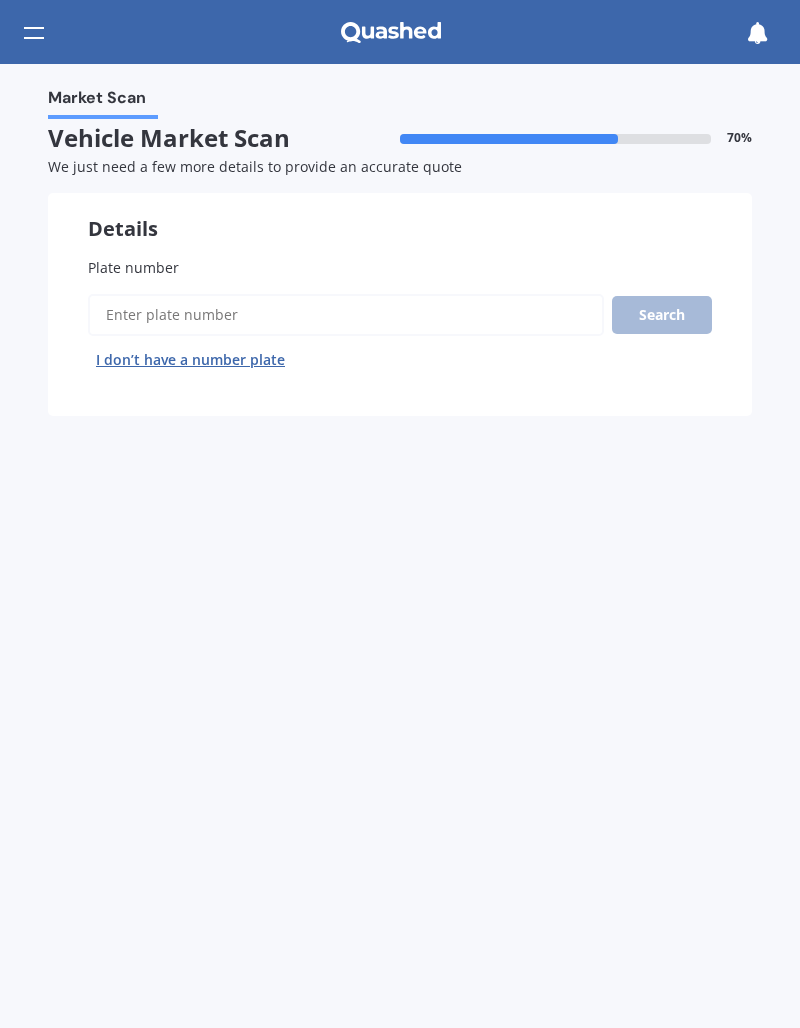 click on "Plate number" at bounding box center [346, 315] 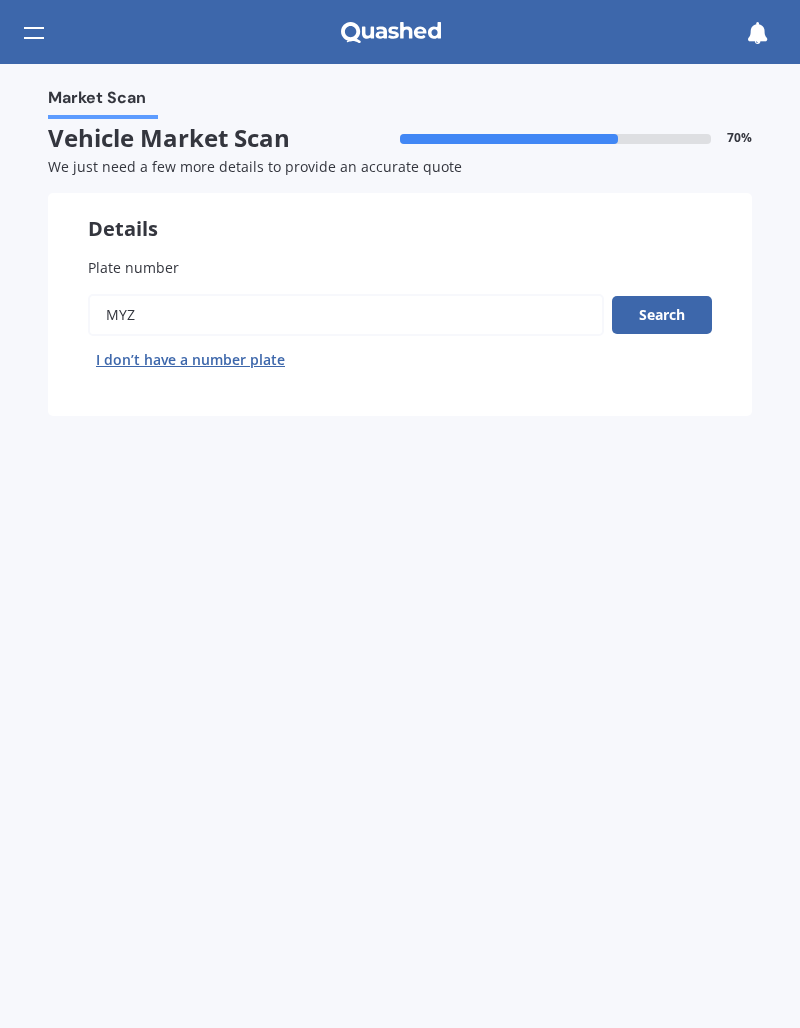click on "Market Scan Vehicle Market Scan 70 % We just need a few more details to provide an accurate quote Details Plate number Search I don’t have a number plate Previous Next" at bounding box center [400, 546] 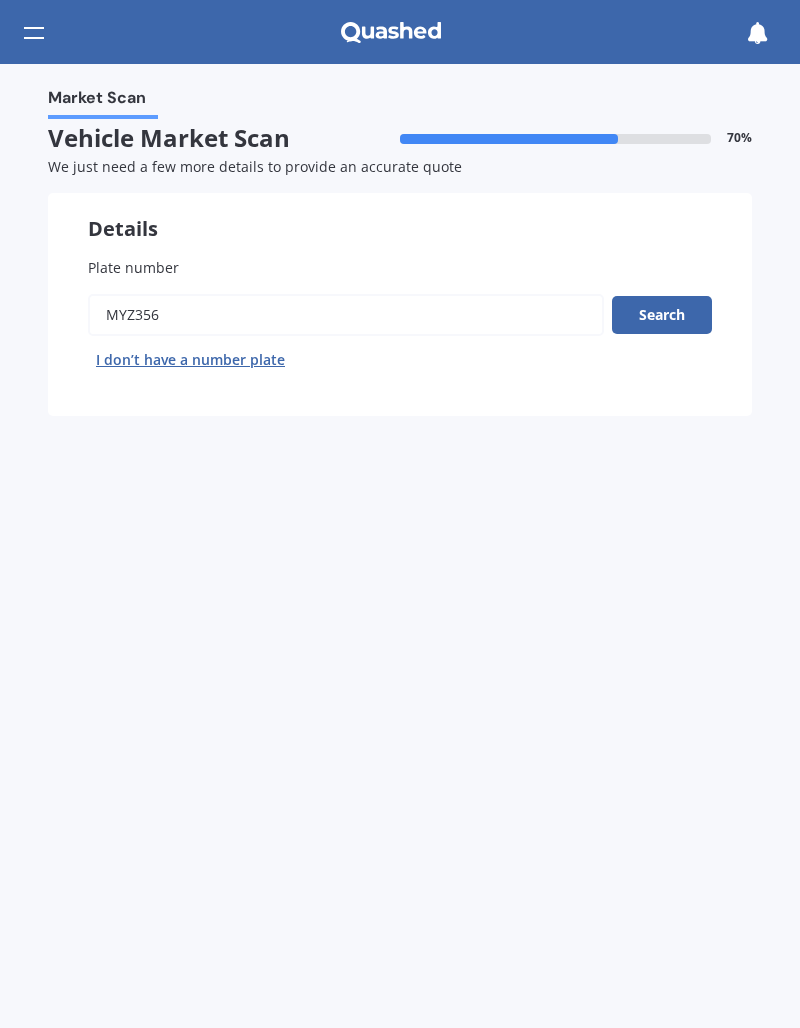 type on "MYZ356" 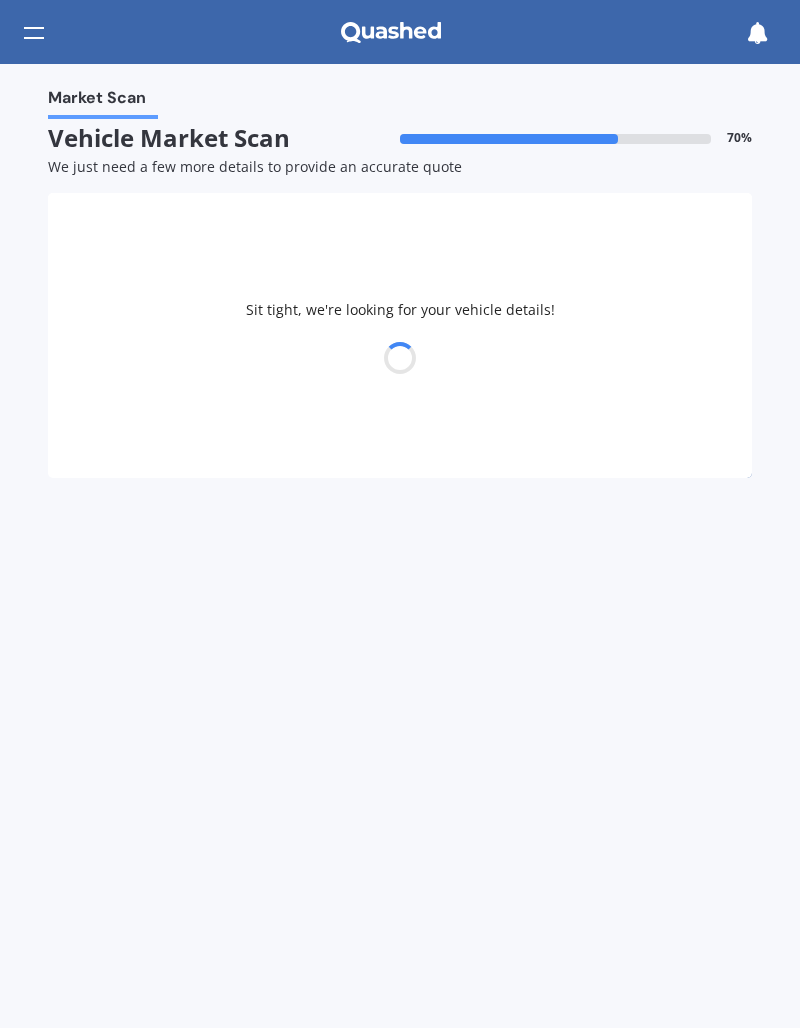 select on "TOYOTA" 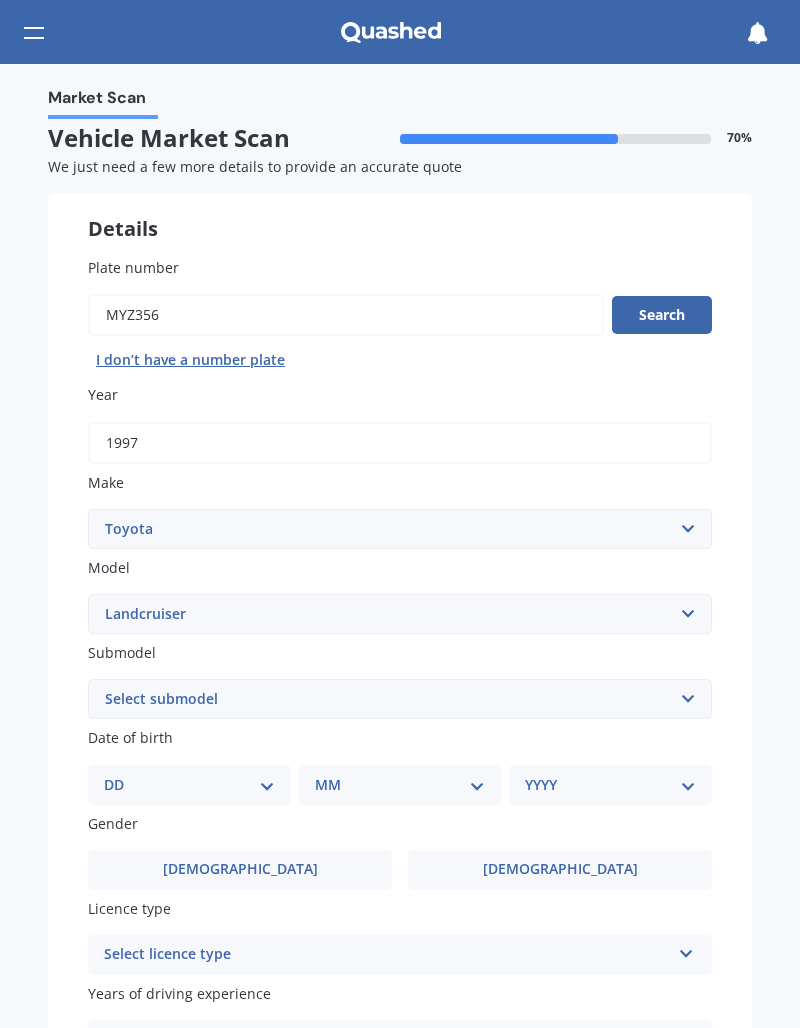 click on "DD 01 02 03 04 05 06 07 08 09 10 11 12 13 14 15 16 17 18 19 20 21 22 23 24 25 26 27 28 29 30 31" at bounding box center (189, 785) 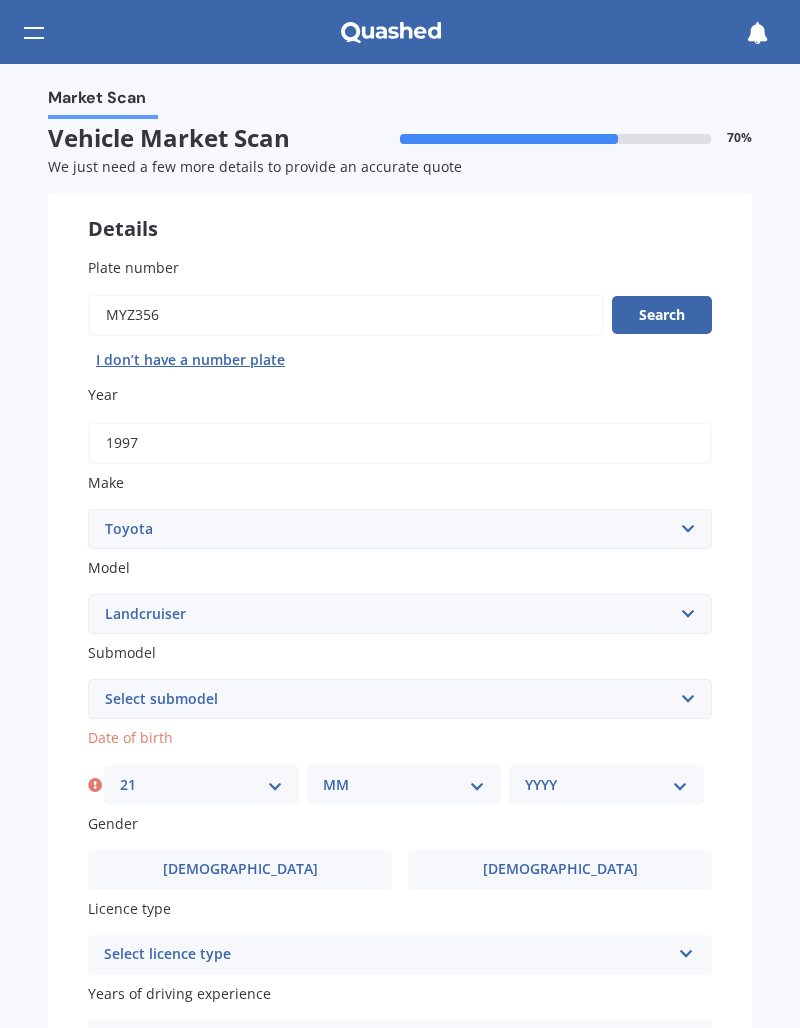 click on "MM 01 02 03 04 05 06 07 08 09 10 11 12" at bounding box center (404, 785) 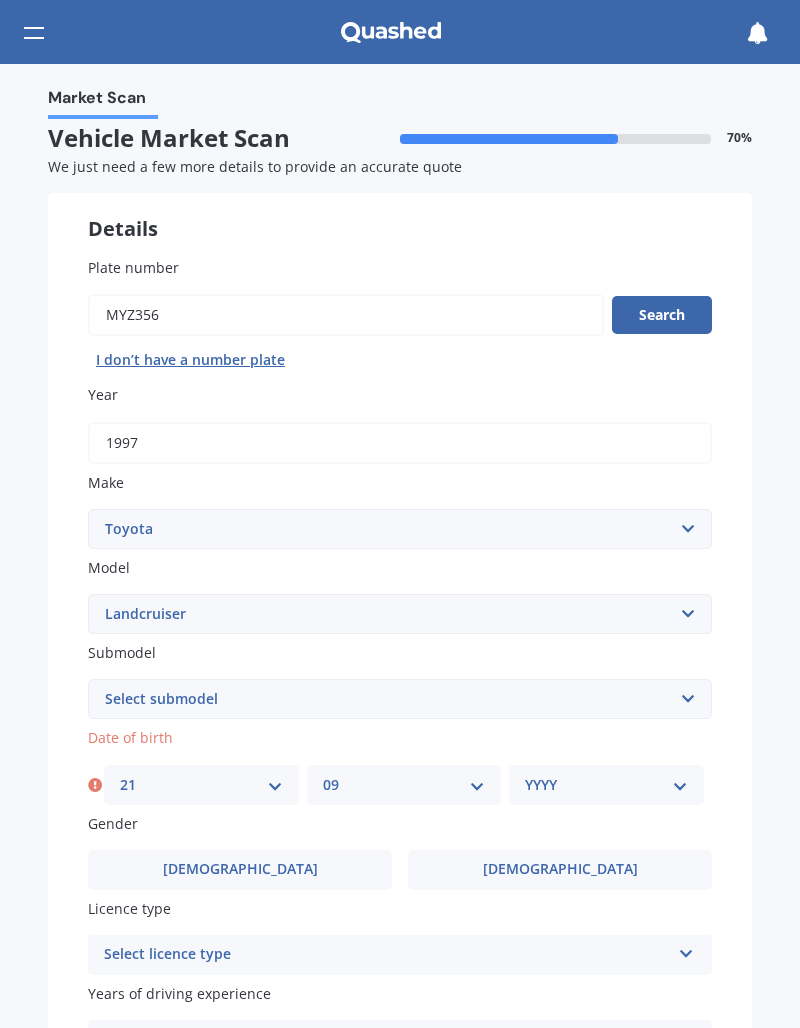click on "YYYY 2025 2024 2023 2022 2021 2020 2019 2018 2017 2016 2015 2014 2013 2012 2011 2010 2009 2008 2007 2006 2005 2004 2003 2002 2001 2000 1999 1998 1997 1996 1995 1994 1993 1992 1991 1990 1989 1988 1987 1986 1985 1984 1983 1982 1981 1980 1979 1978 1977 1976 1975 1974 1973 1972 1971 1970 1969 1968 1967 1966 1965 1964 1963 1962 1961 1960 1959 1958 1957 1956 1955 1954 1953 1952 1951 1950 1949 1948 1947 1946 1945 1944 1943 1942 1941 1940 1939 1938 1937 1936 1935 1934 1933 1932 1931 1930 1929 1928 1927 1926" at bounding box center [606, 785] 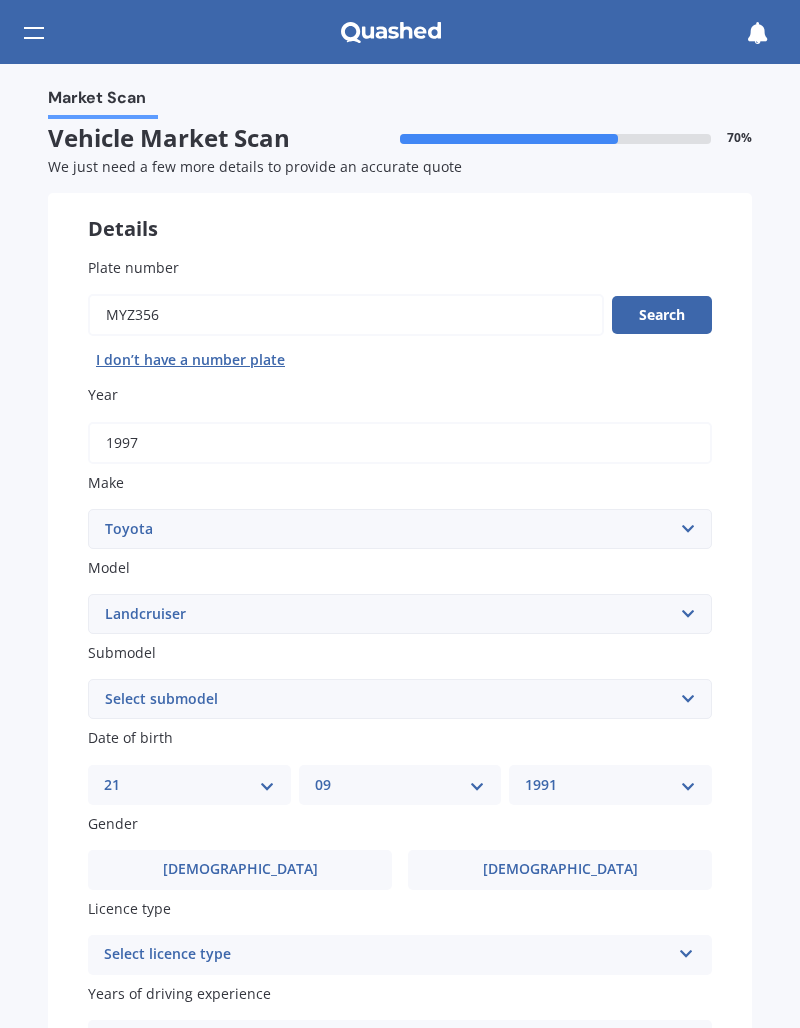 click on "[DEMOGRAPHIC_DATA]" at bounding box center [240, 870] 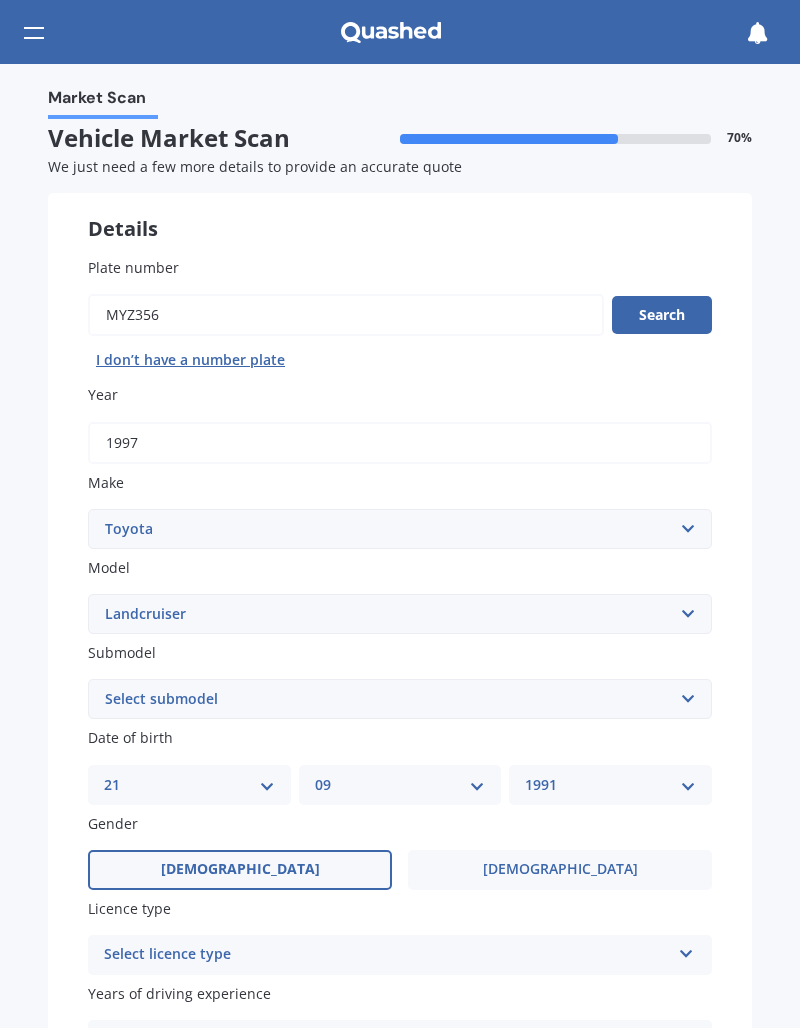 click at bounding box center [686, 950] 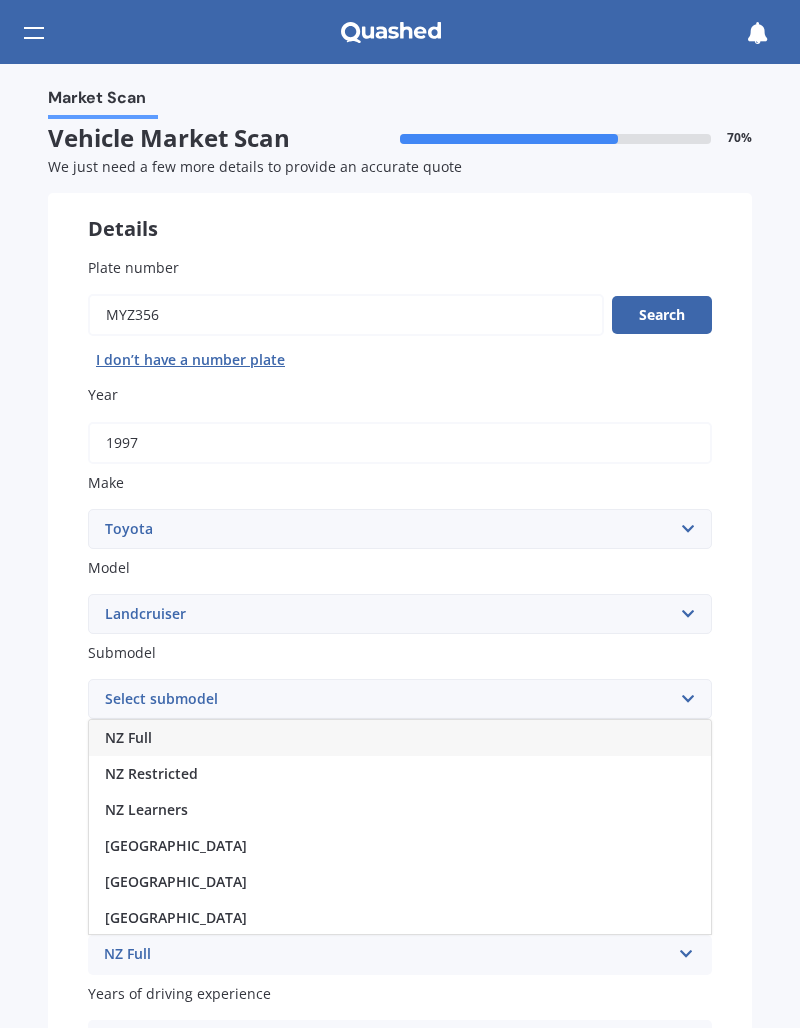click on "NZ Full" at bounding box center (400, 738) 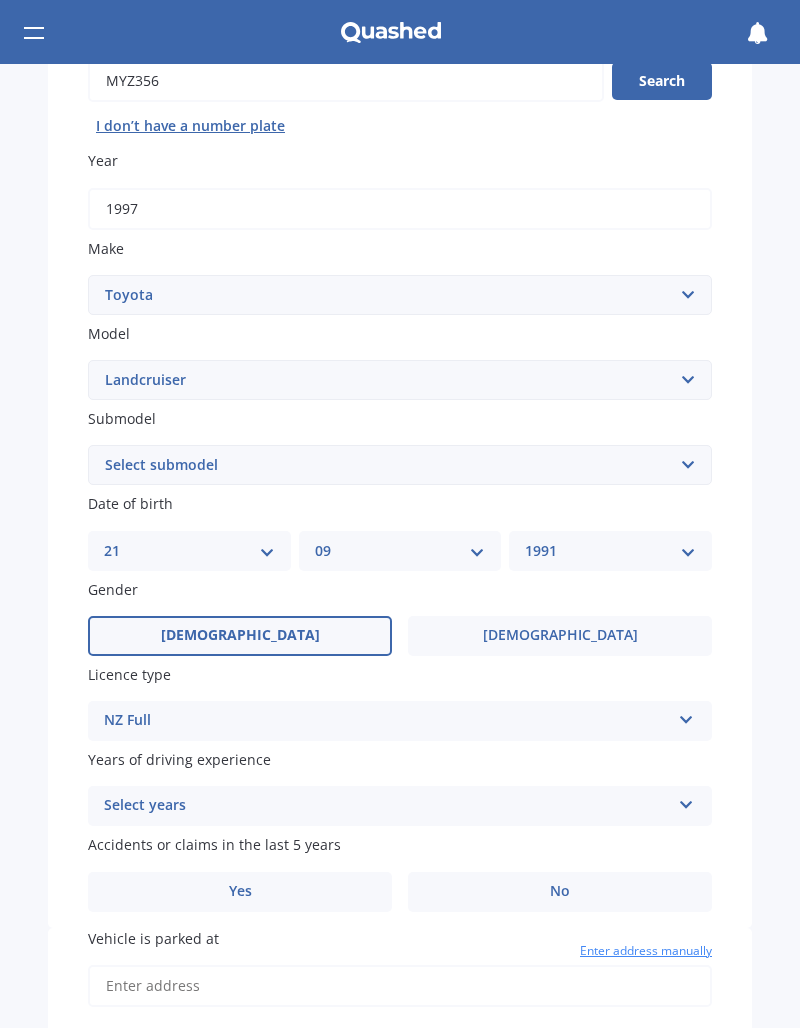 scroll, scrollTop: 254, scrollLeft: 0, axis: vertical 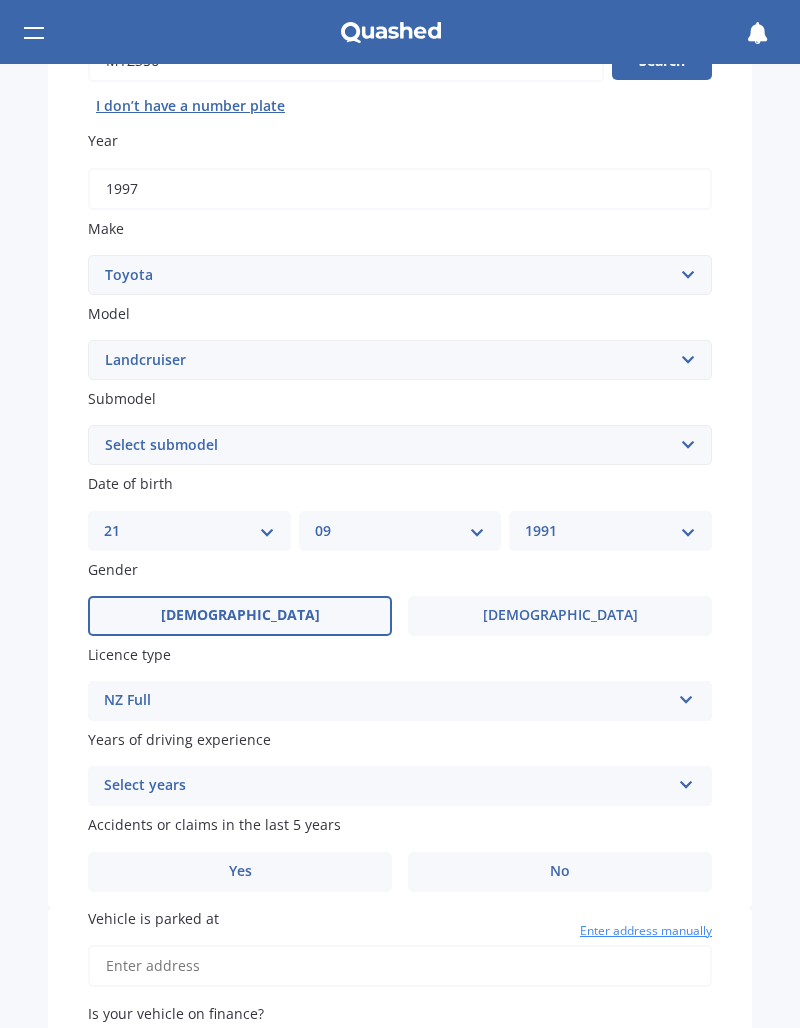 click on "Select years" at bounding box center [387, 786] 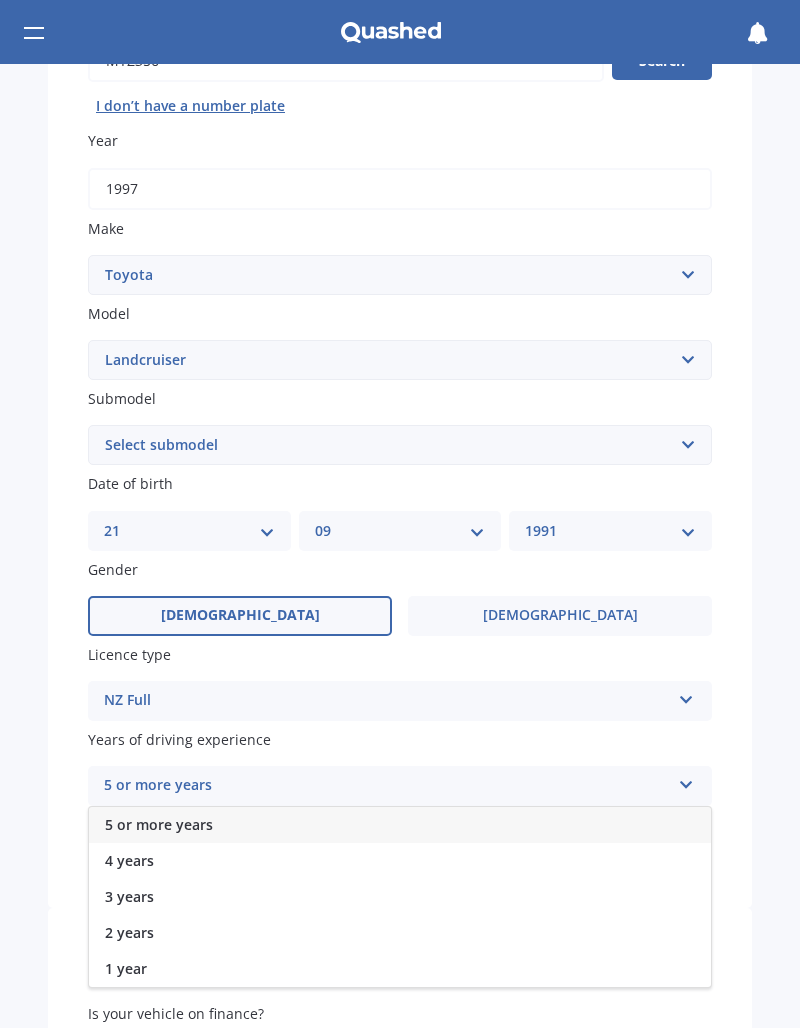 click on "5 or more years" at bounding box center (400, 825) 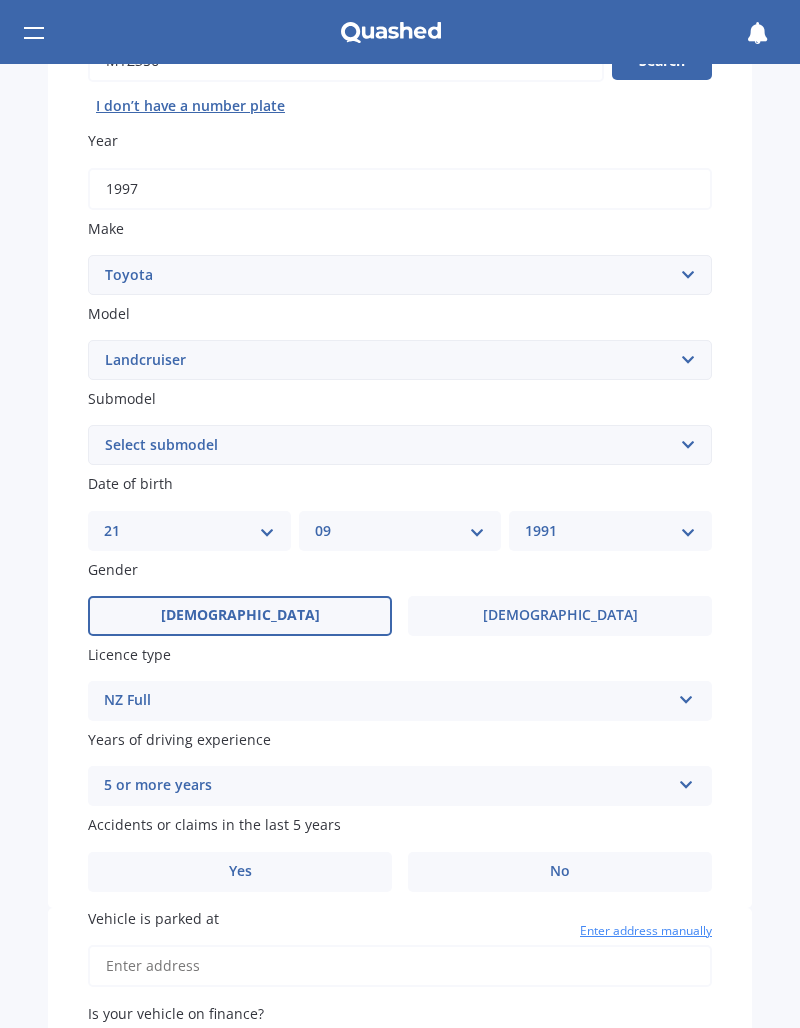click on "Yes" at bounding box center (240, 872) 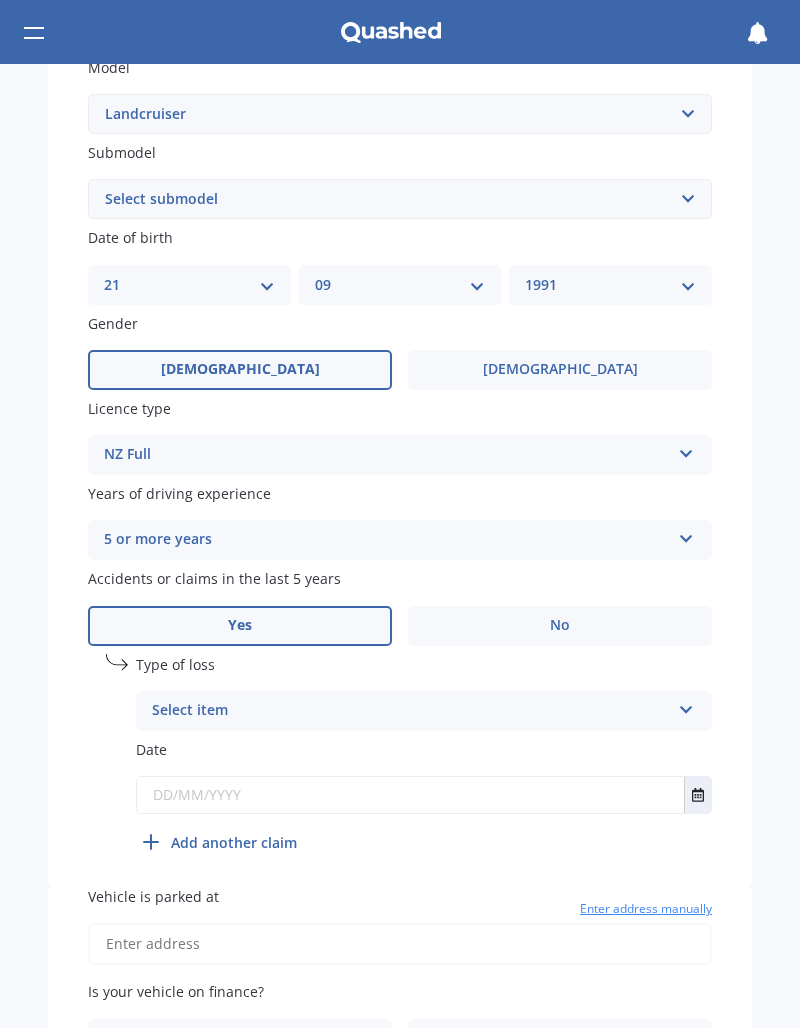 scroll, scrollTop: 501, scrollLeft: 0, axis: vertical 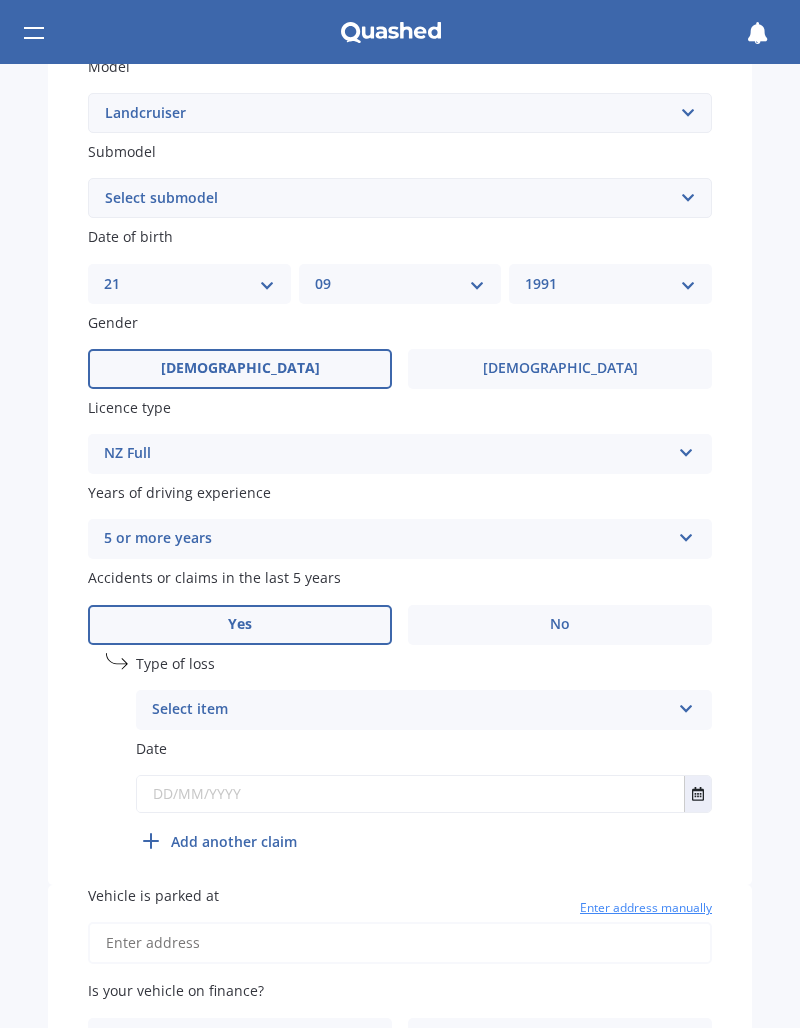 click at bounding box center [686, 705] 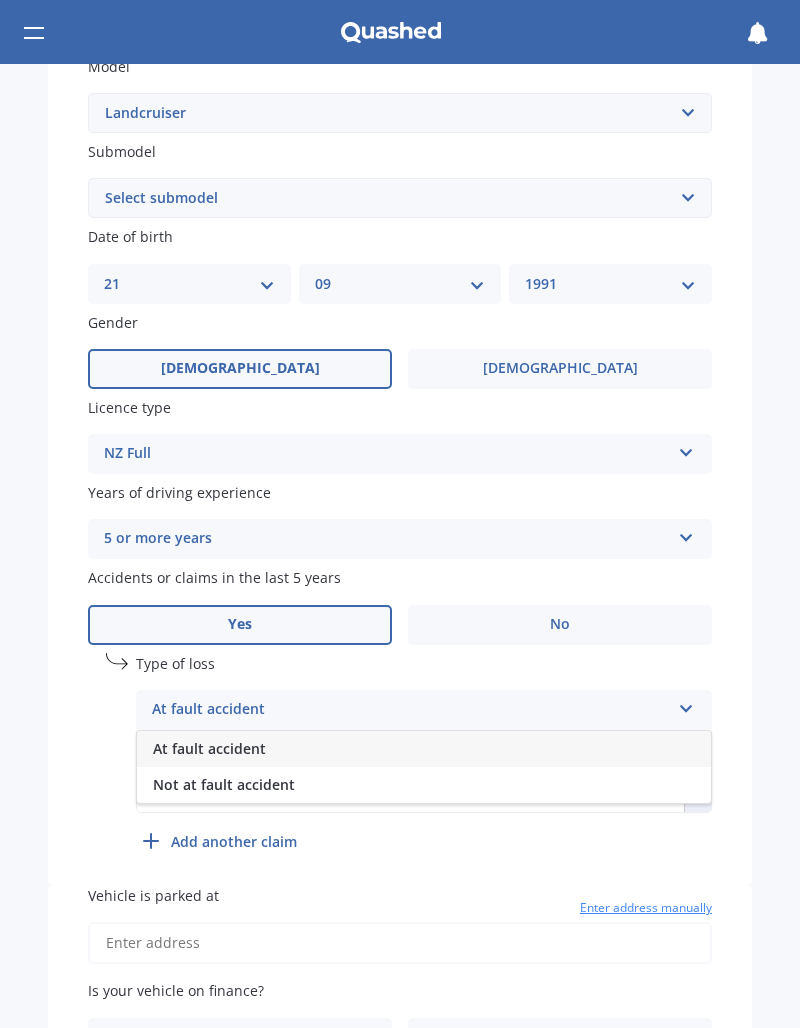 click on "Not at fault accident" at bounding box center [424, 785] 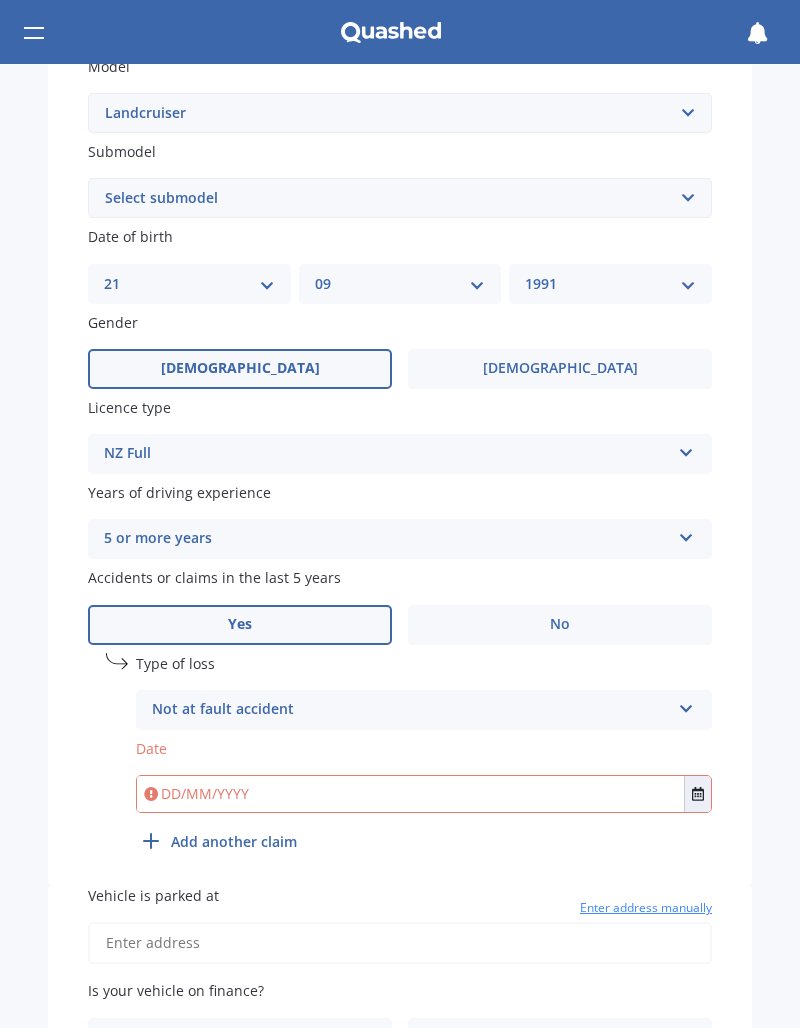 click at bounding box center [410, 794] 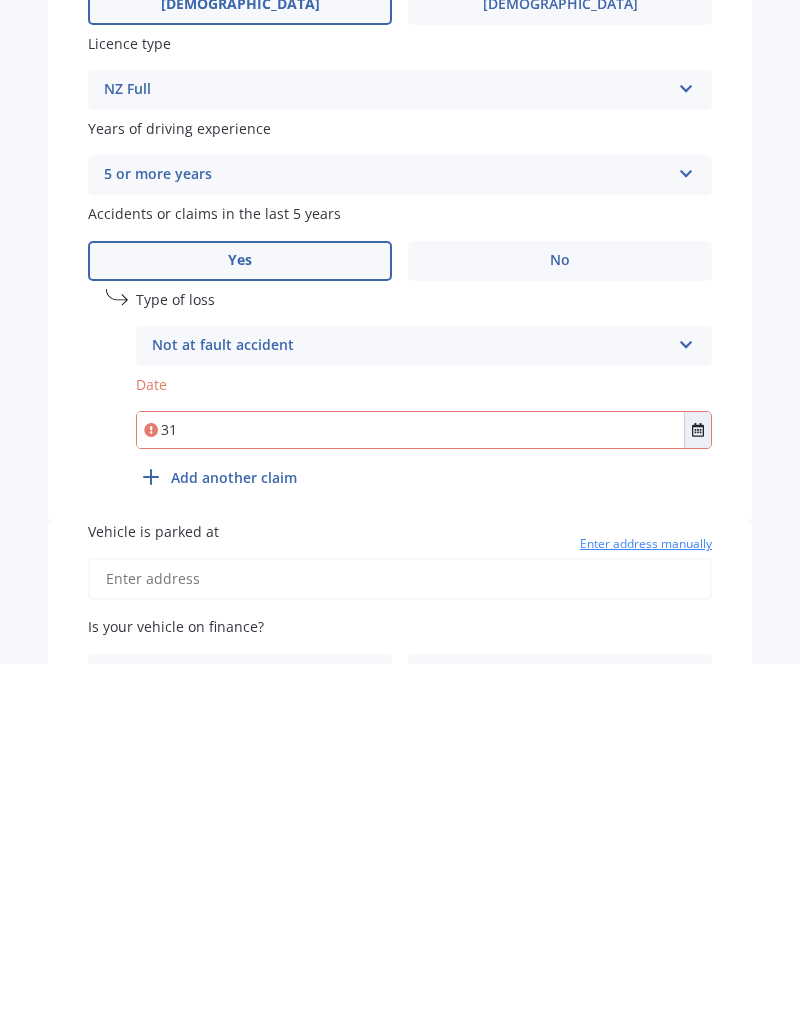 type on "31" 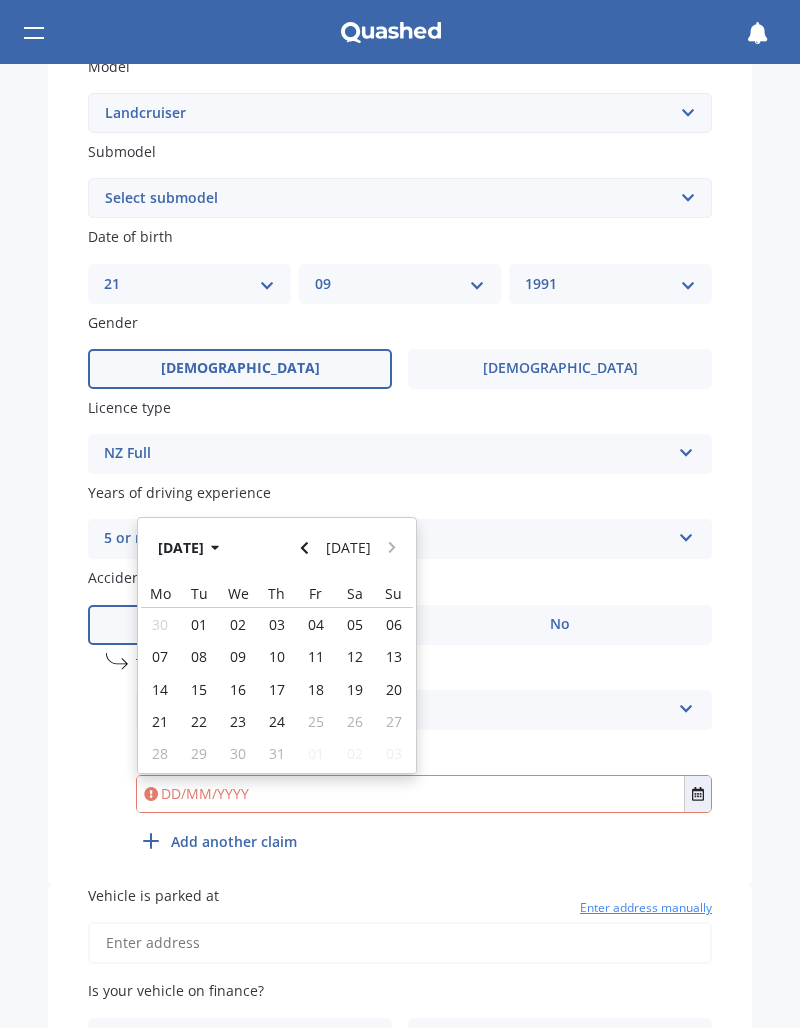 click on "[DATE]" at bounding box center (192, 548) 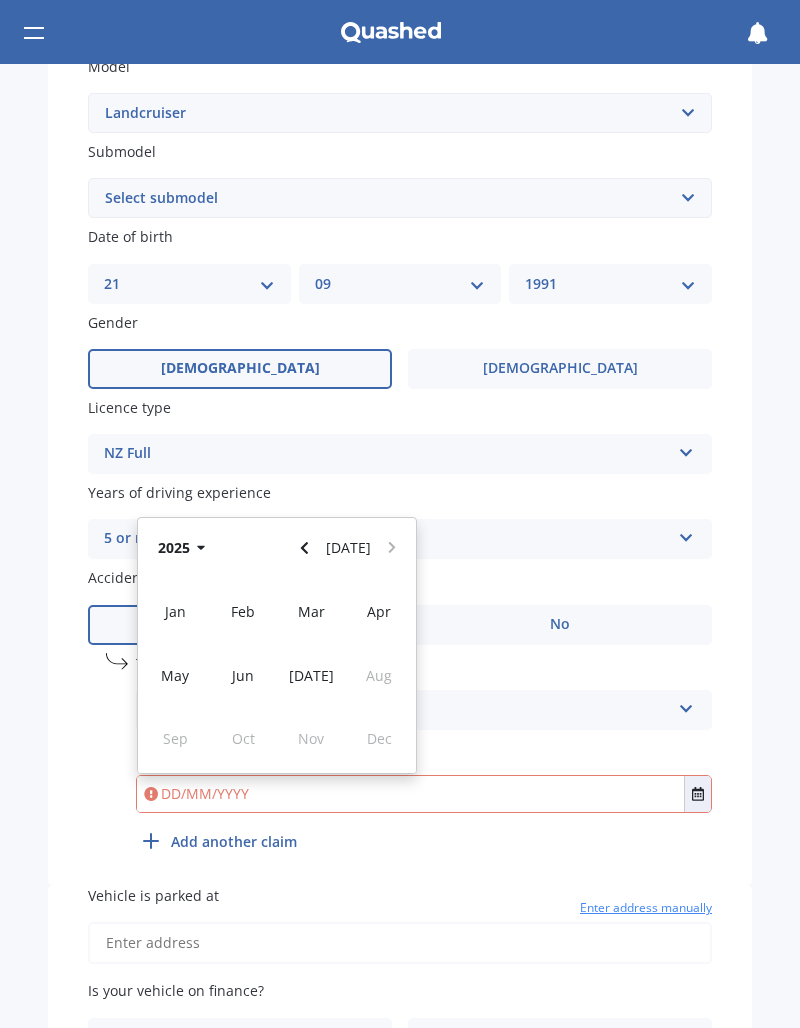 click on "2025" at bounding box center (185, 548) 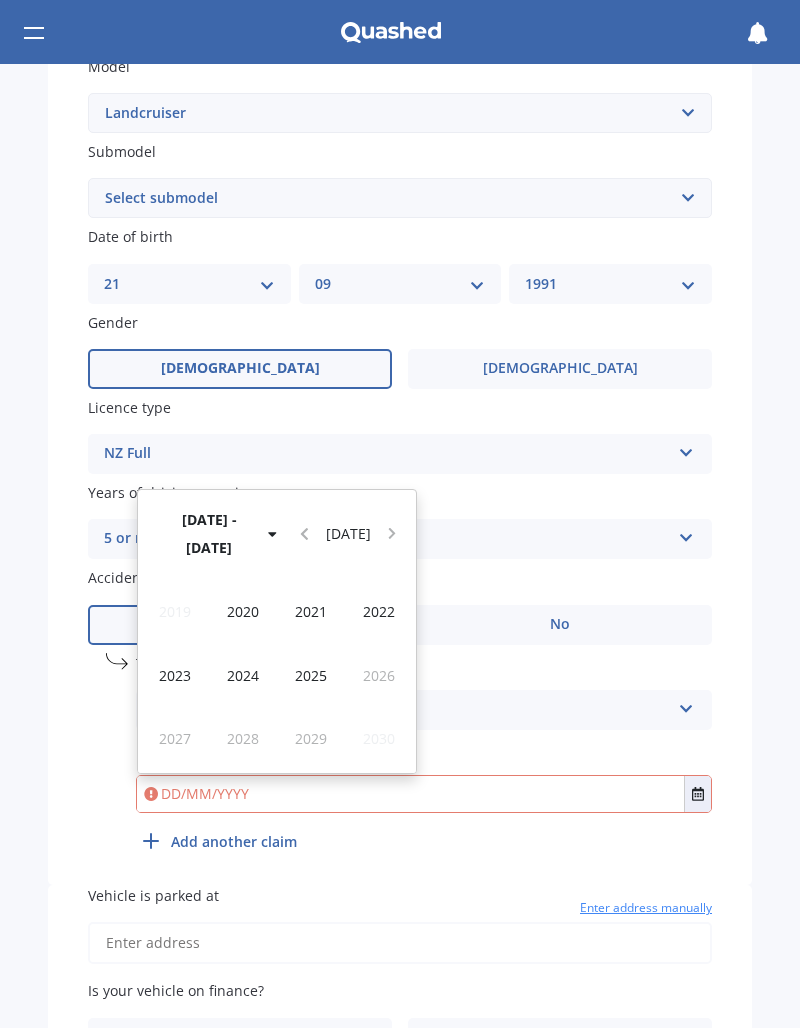 click on "2023" at bounding box center (175, 675) 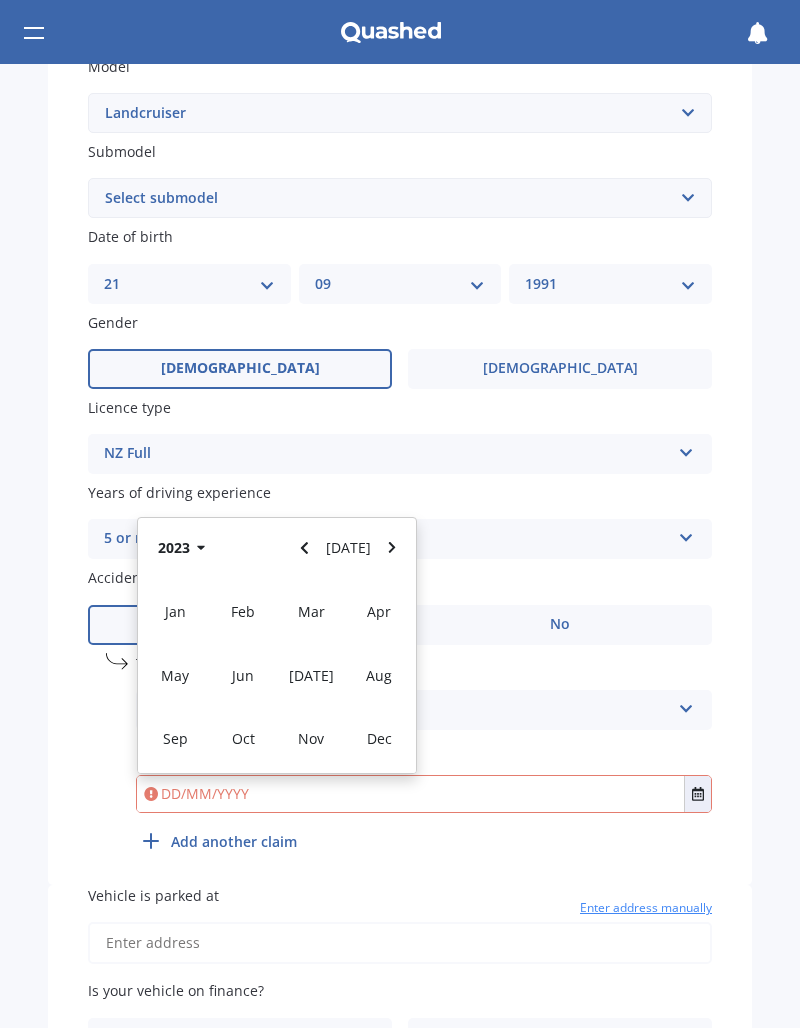 click on "Mar" at bounding box center [311, 611] 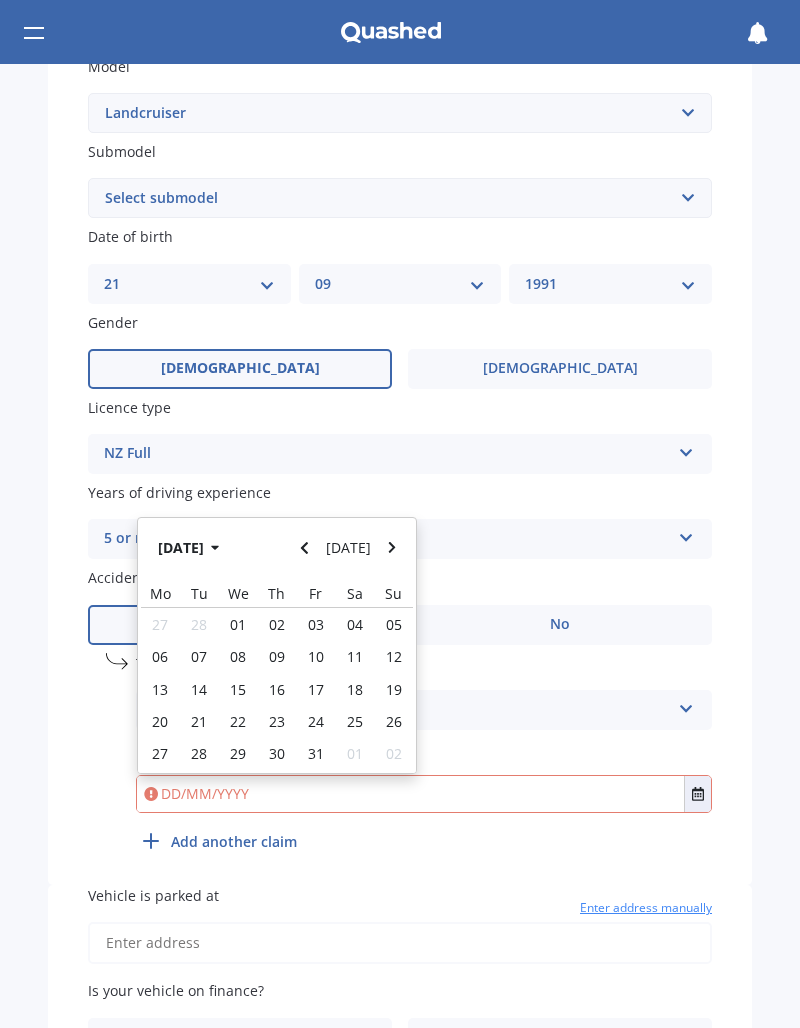click on "28" at bounding box center [199, 753] 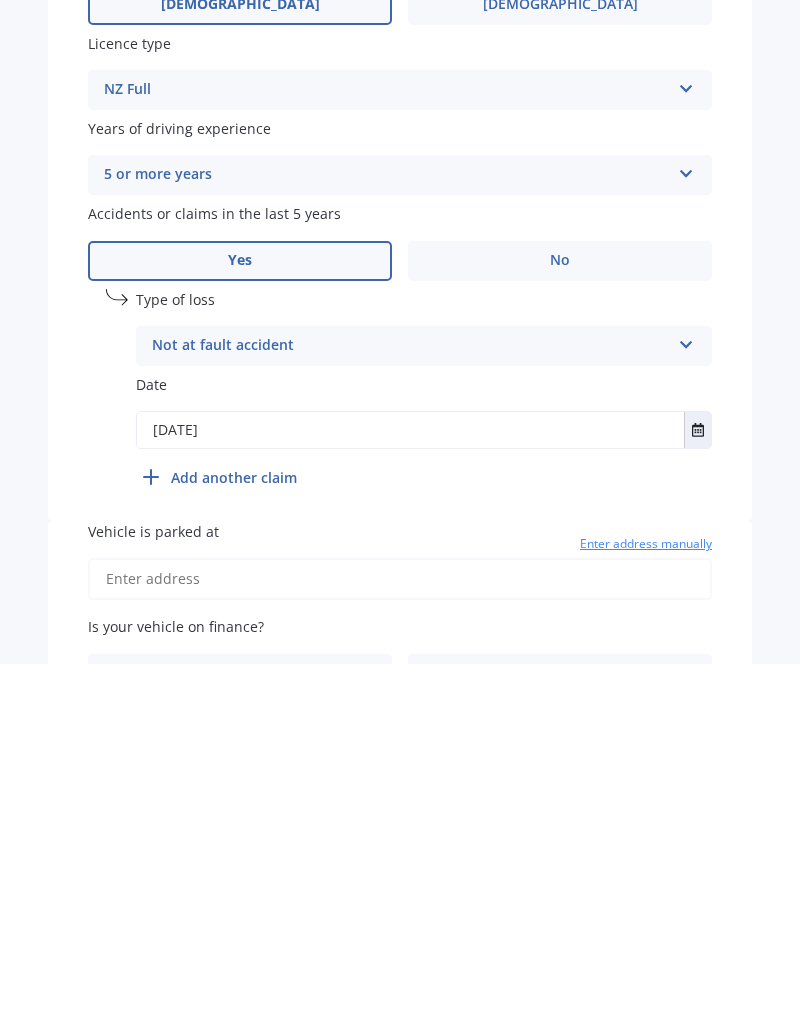 click on "Add another claim" at bounding box center (234, 841) 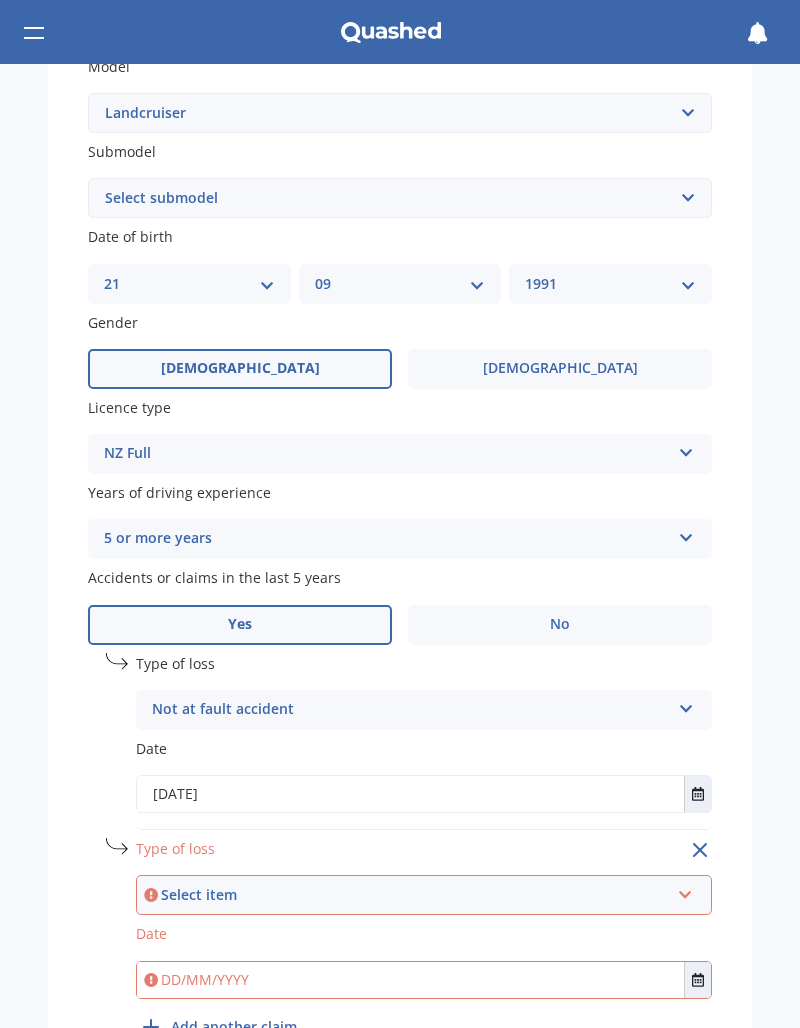 click on "Select item" at bounding box center [415, 895] 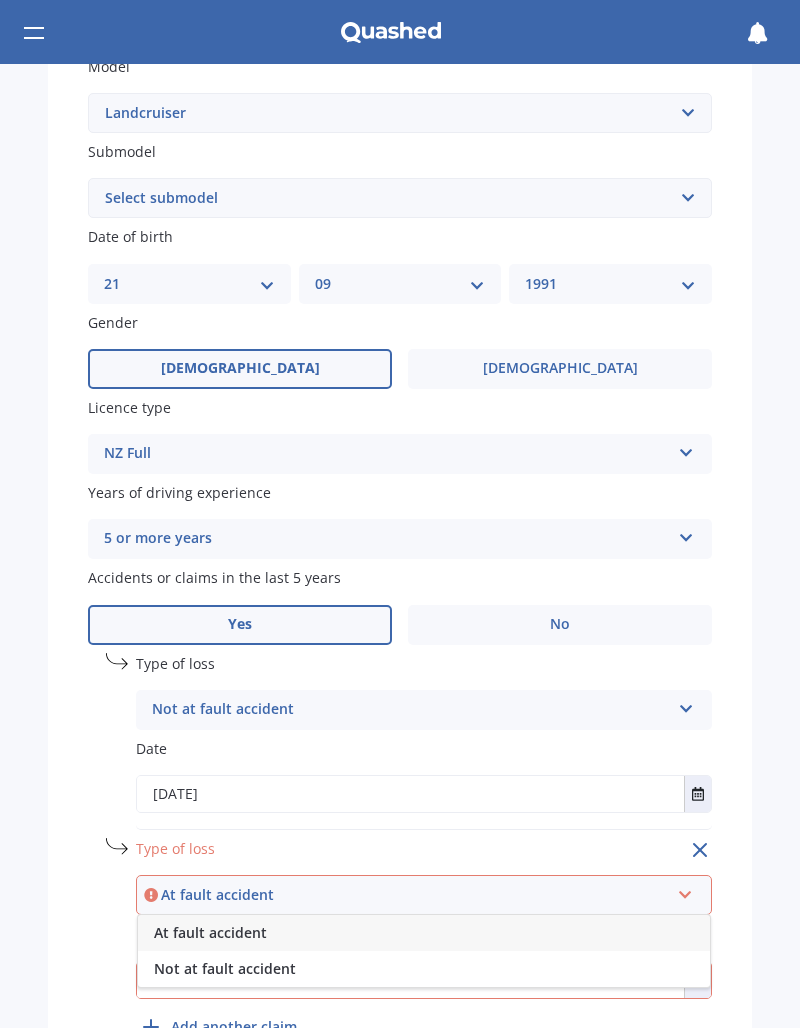 click on "Not at fault accident" at bounding box center (225, 968) 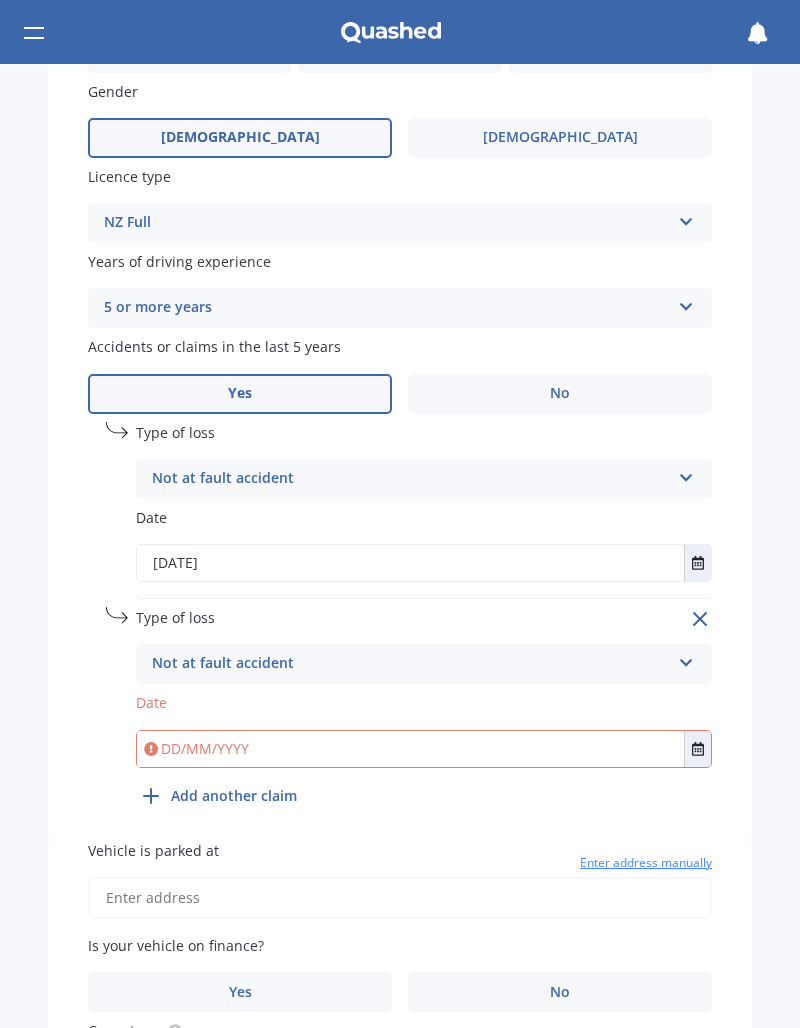 scroll, scrollTop: 737, scrollLeft: 0, axis: vertical 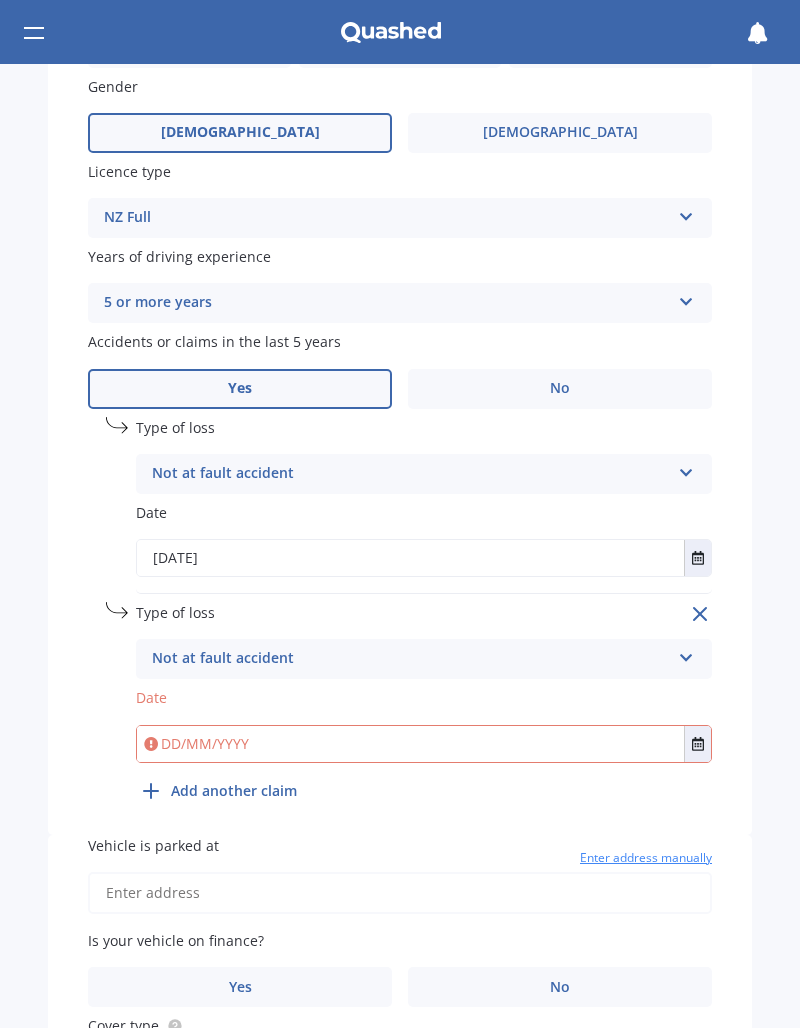 click at bounding box center [697, 744] 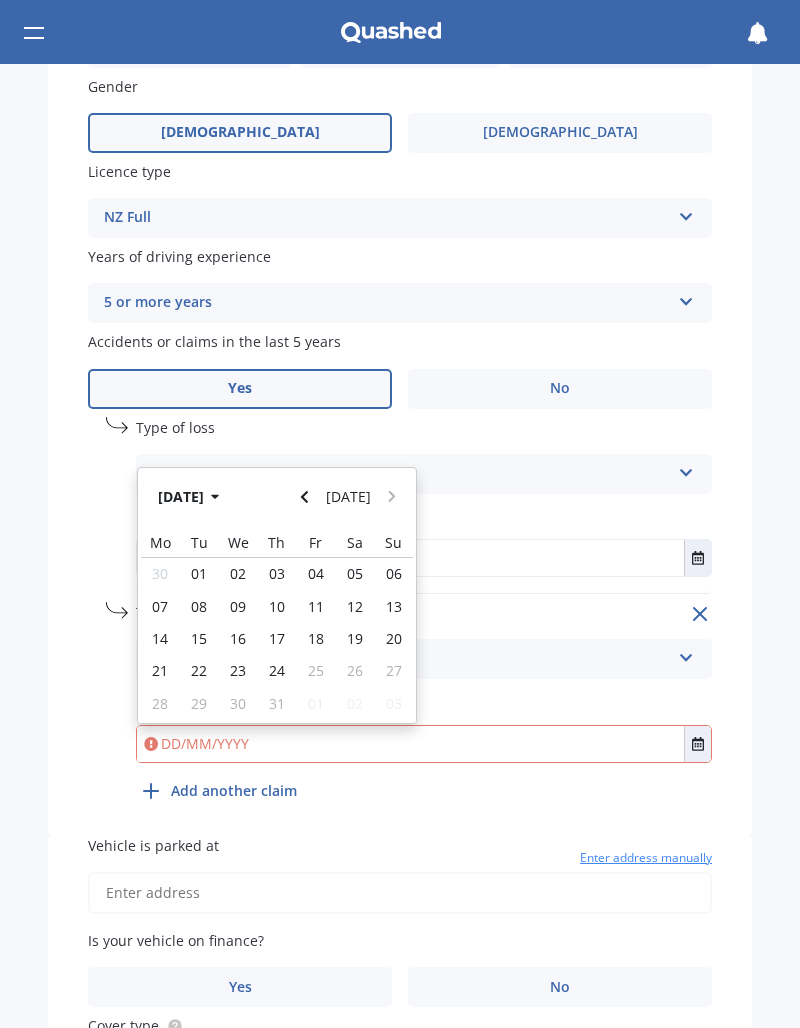 click on "[DATE]" at bounding box center [192, 497] 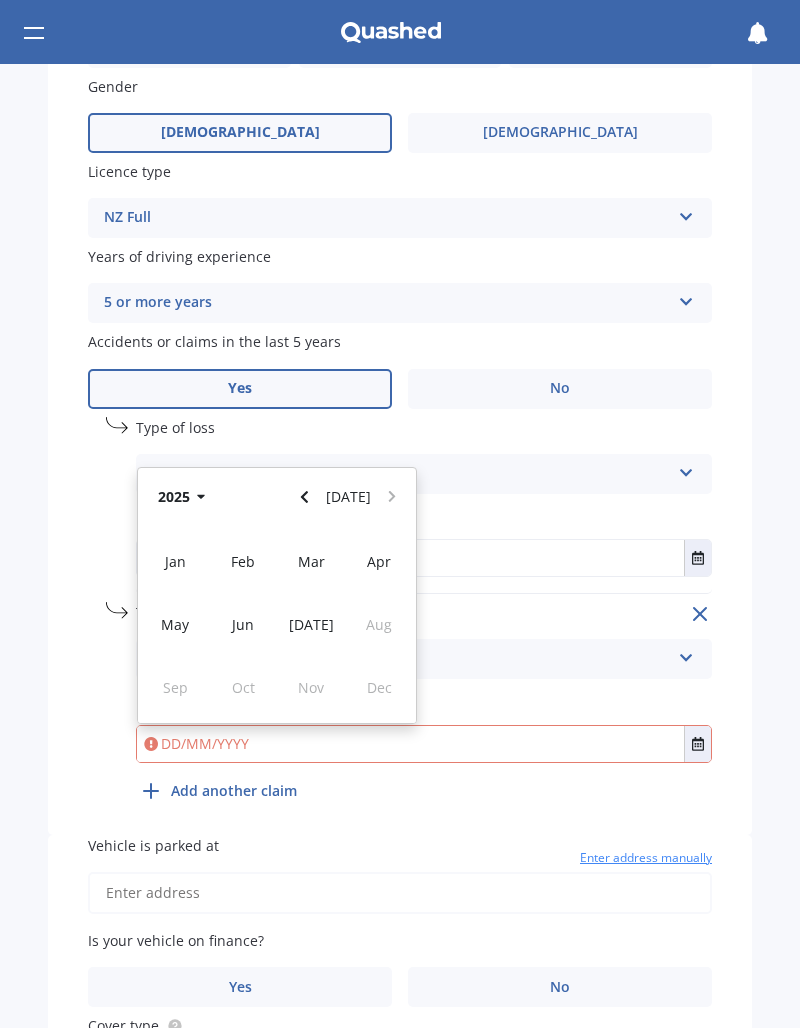 click on "2025" at bounding box center (185, 497) 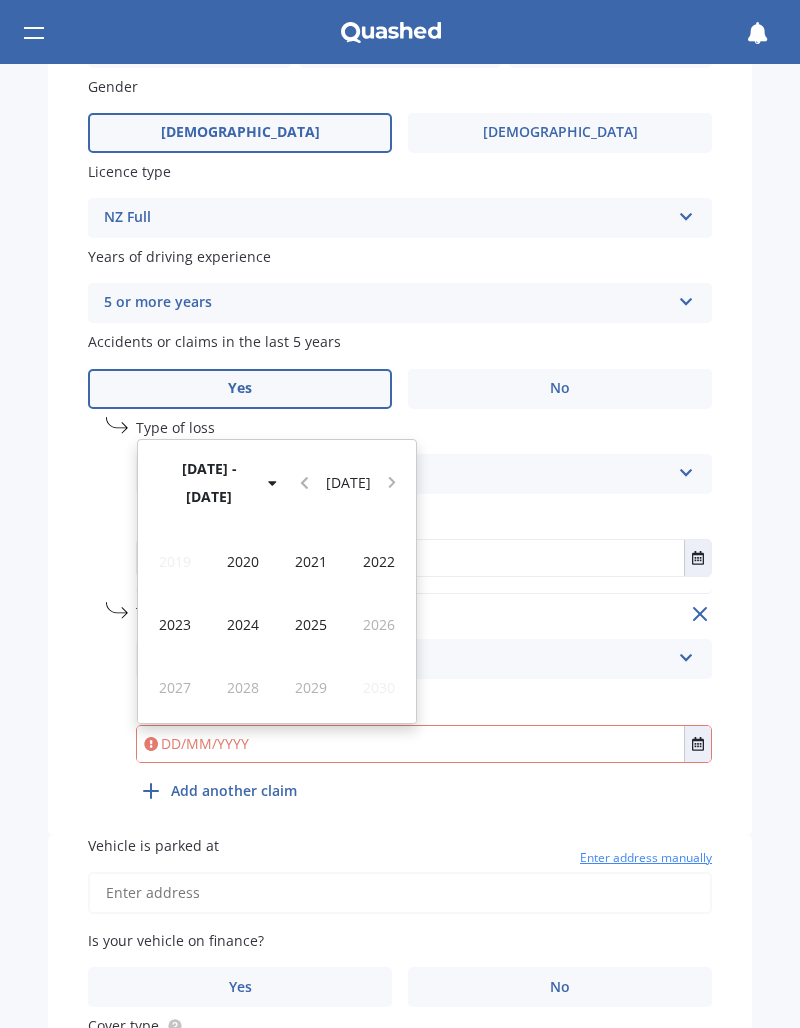 click on "2023" at bounding box center (175, 624) 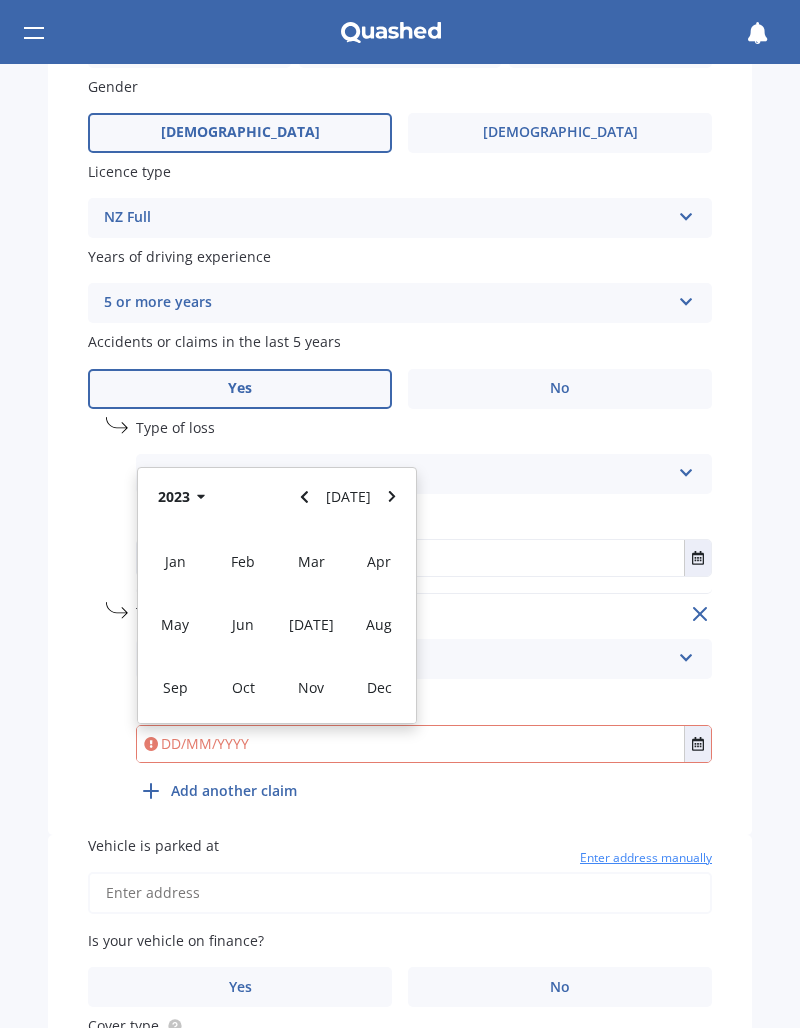 click on "May" at bounding box center (175, 624) 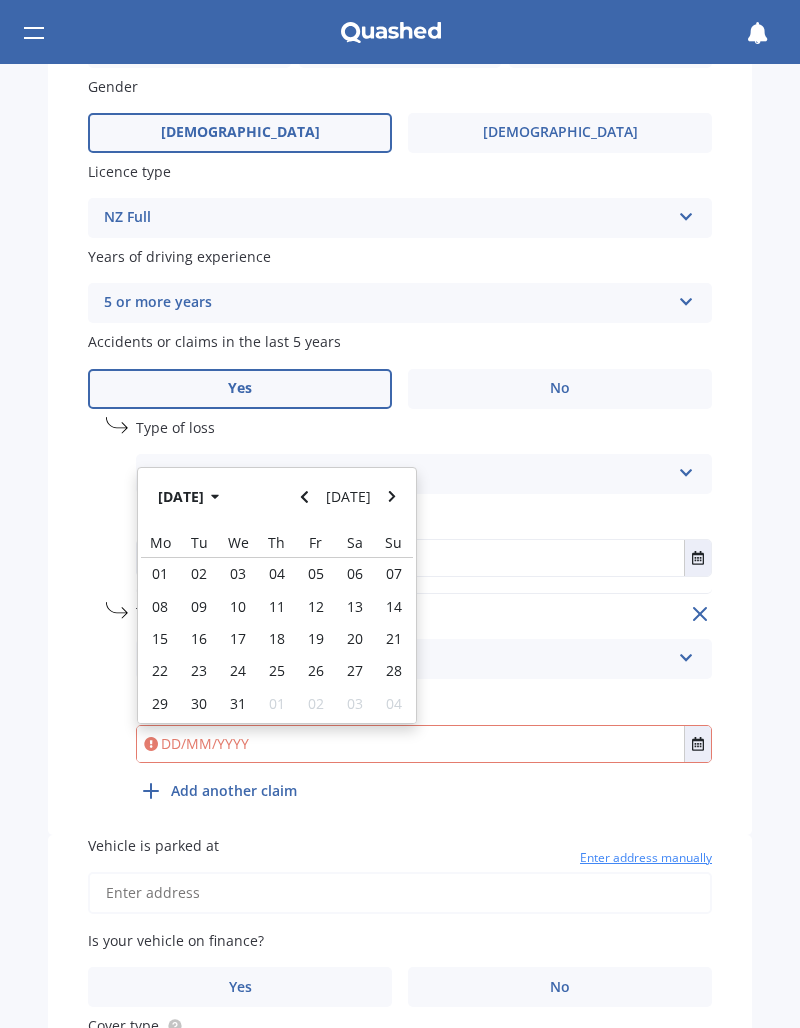 click on "20" at bounding box center [355, 638] 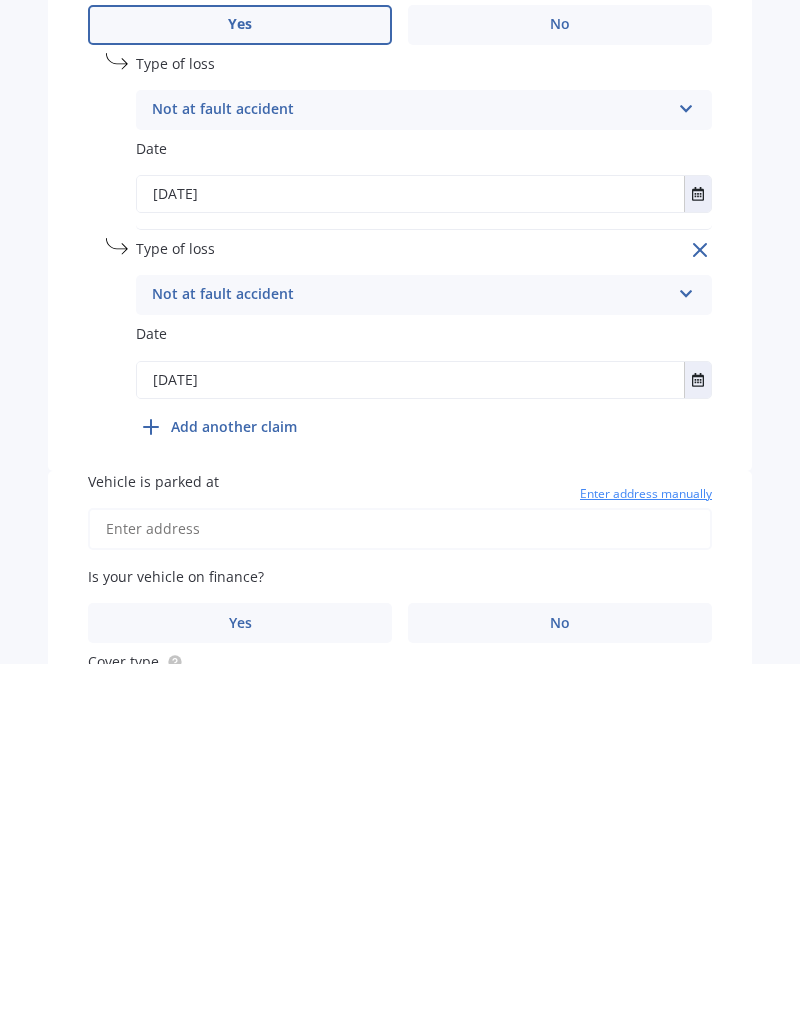 click on "Vehicle is parked at" at bounding box center (400, 893) 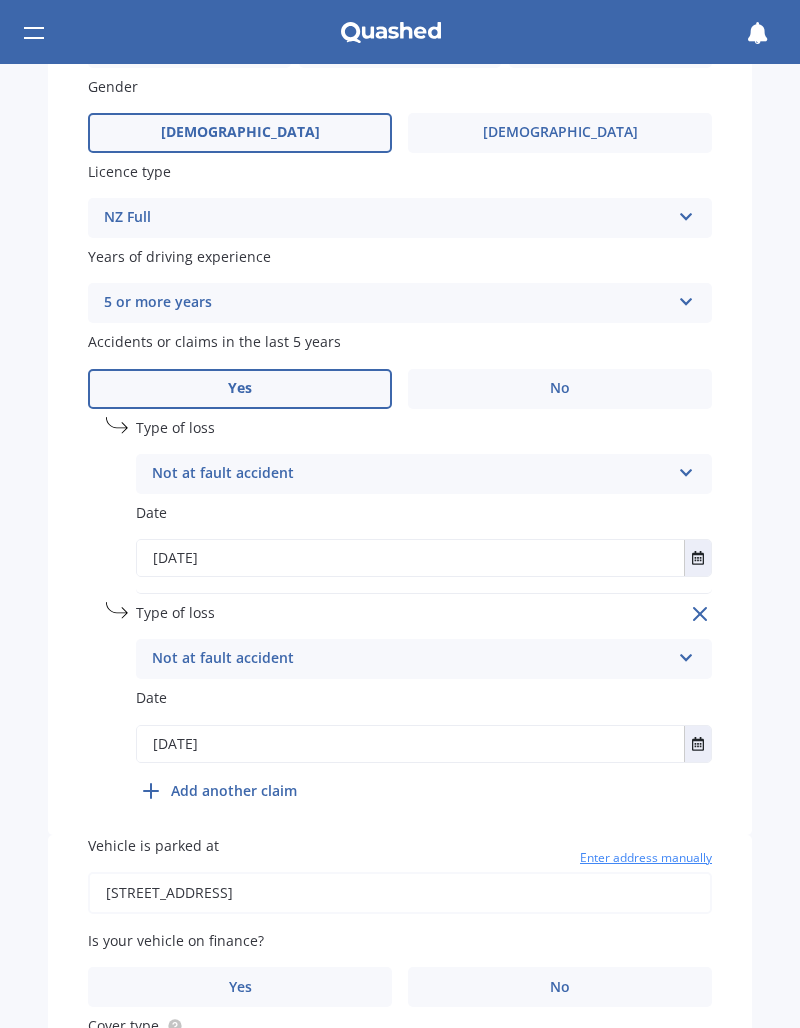 type on "[STREET_ADDRESS]" 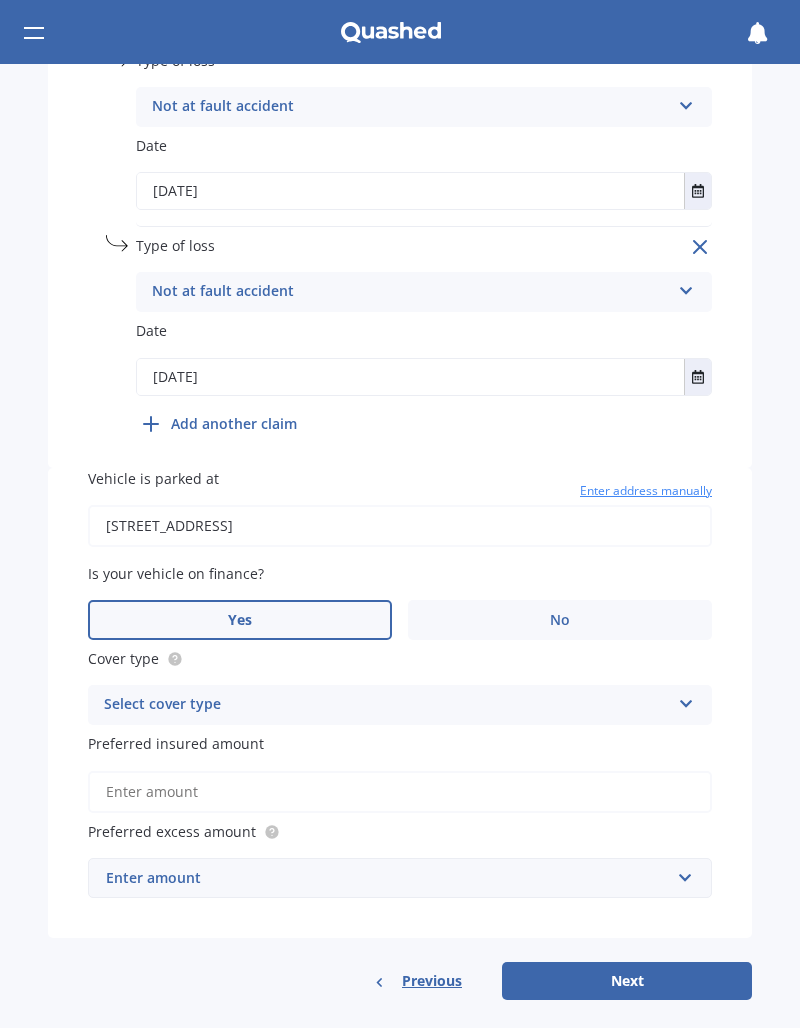 scroll, scrollTop: 1108, scrollLeft: 0, axis: vertical 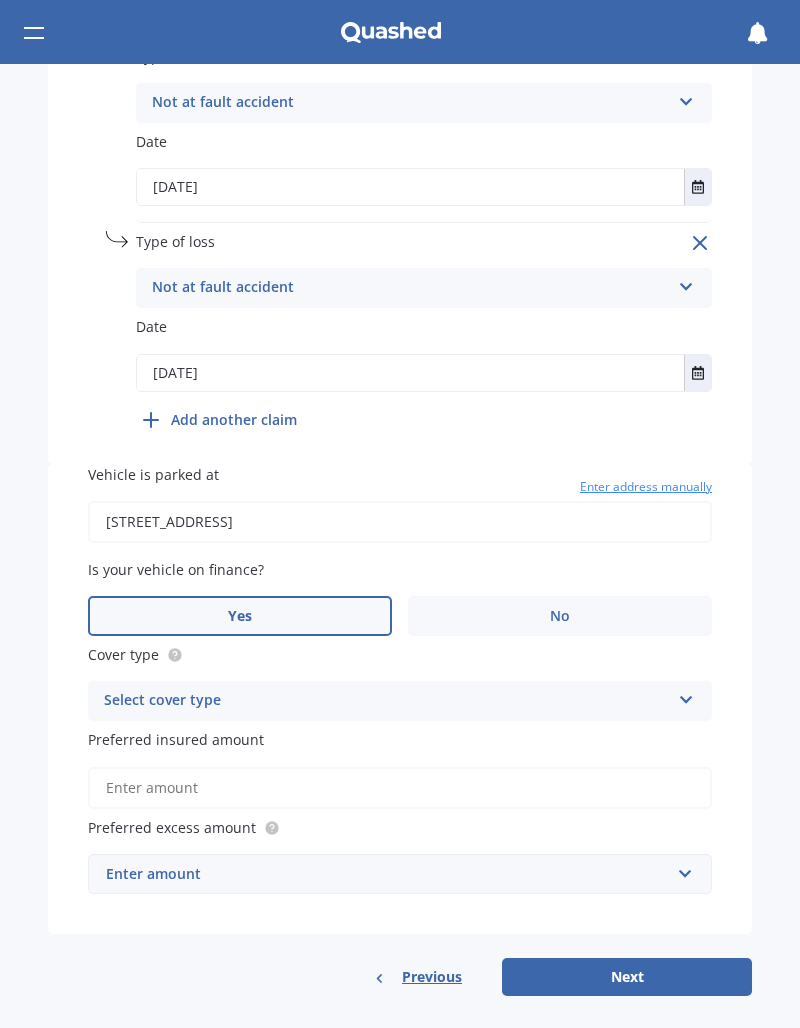 click on "Select cover type Comprehensive Third Party, Fire & Theft Third Party" at bounding box center (400, 701) 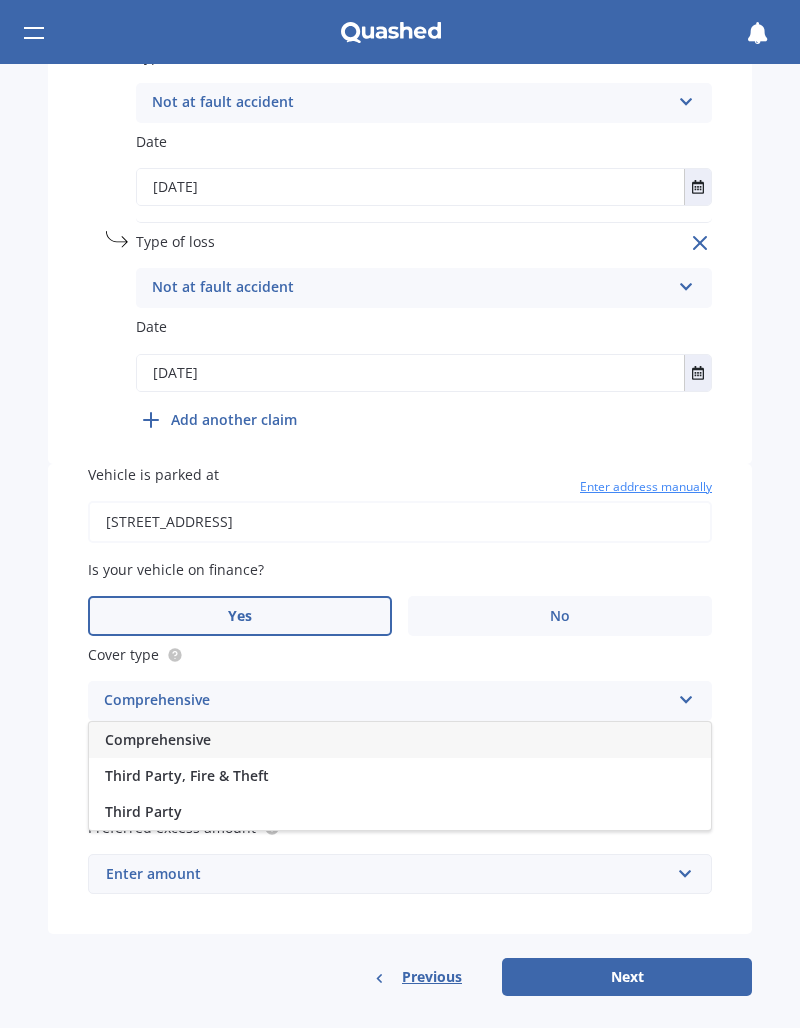 click on "Comprehensive" at bounding box center [158, 739] 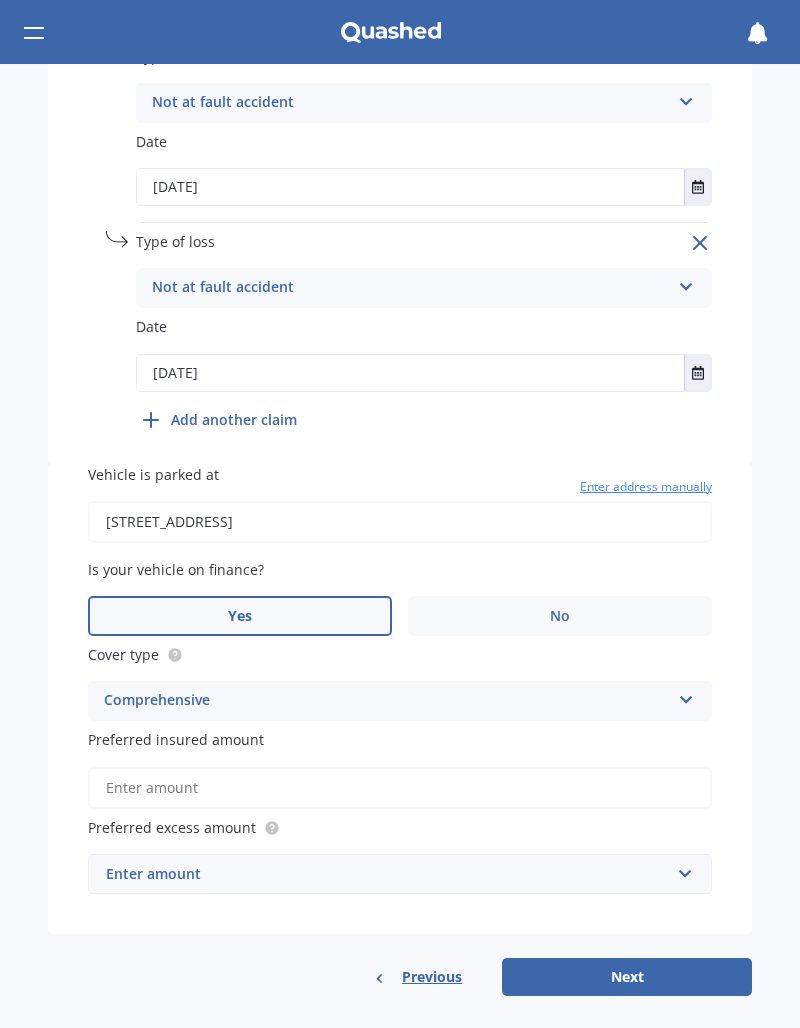 click on "Preferred insured amount" at bounding box center [400, 788] 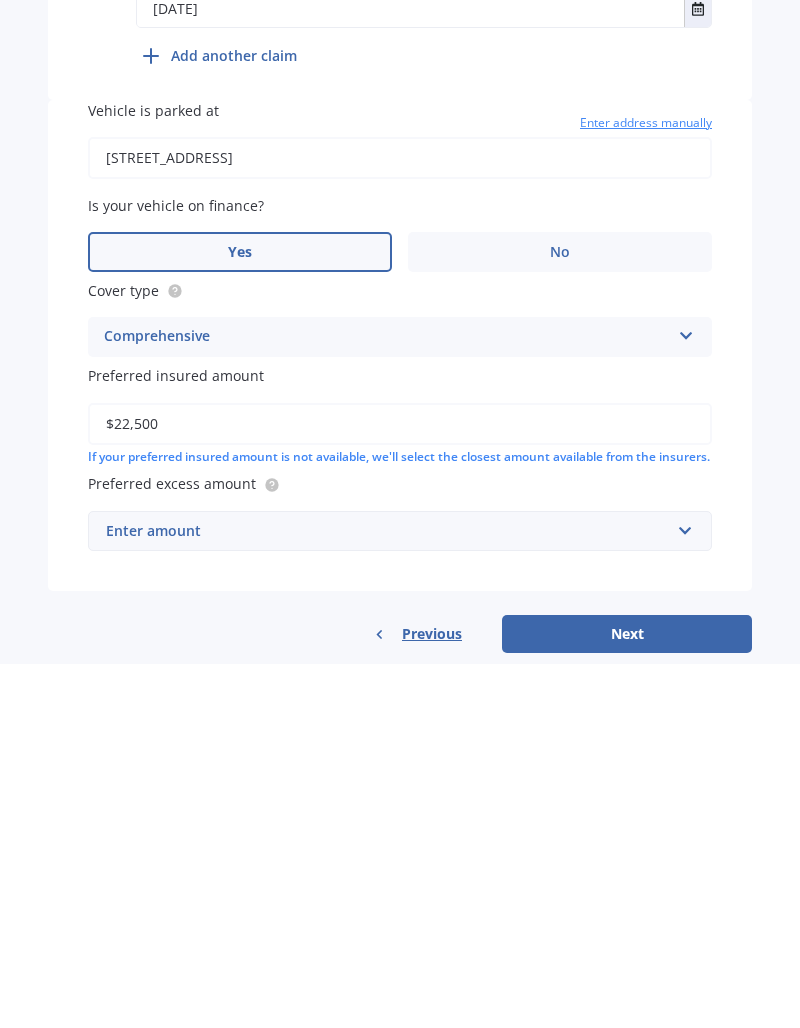 type on "$22,500" 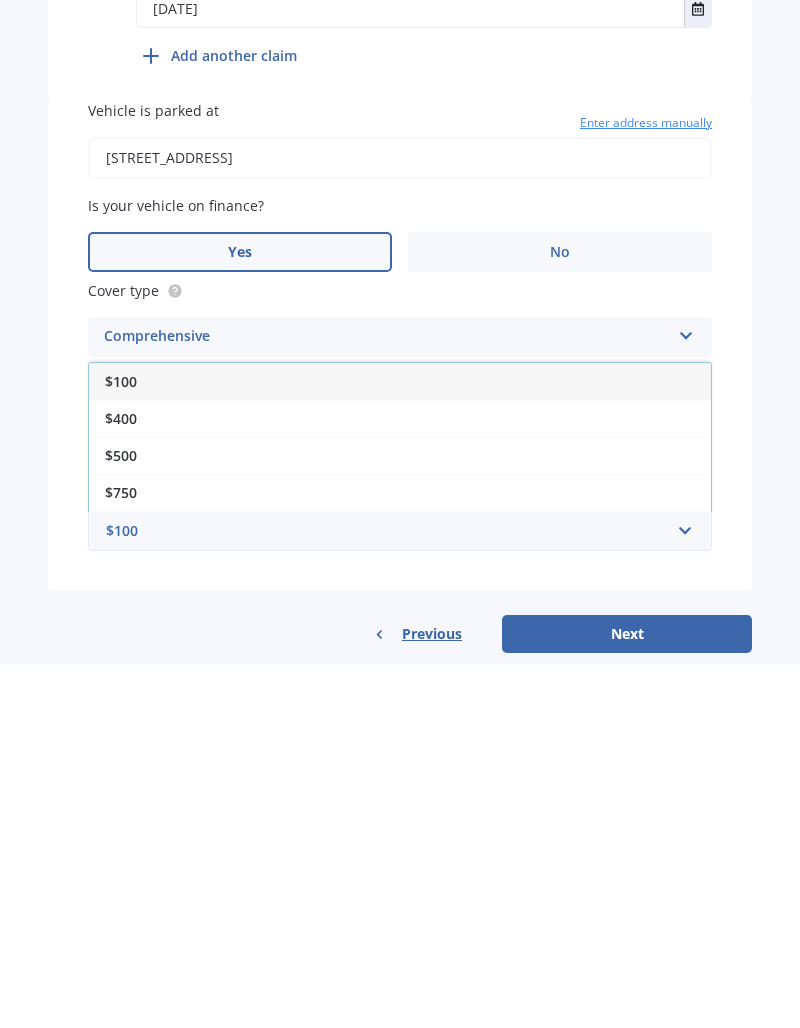 click on "$500" at bounding box center [400, 819] 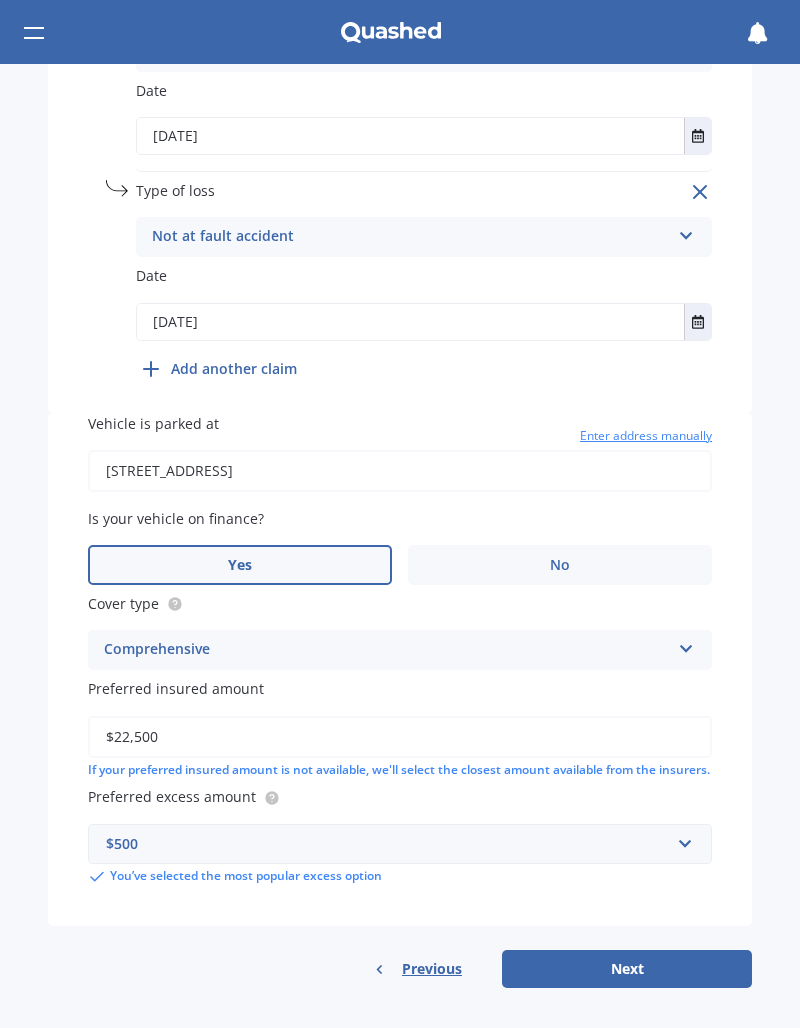 scroll, scrollTop: 1168, scrollLeft: 0, axis: vertical 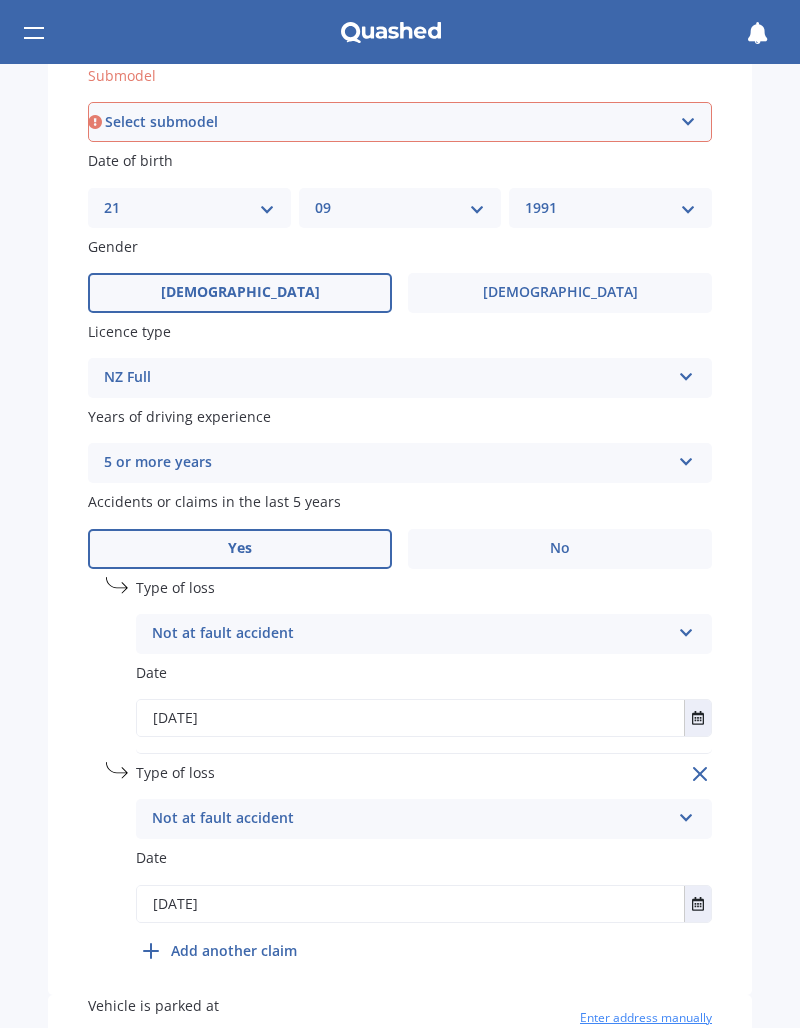 click on "Select submodel (All other) 4WD SWB Hard Top Diesel Diesel 4.2 4WD Diesel 4.5 4WD Petrol 4WD SWB Hard Top Petrol Petrol 4WD SWB Soft Top [PERSON_NAME] 2.4 Turbo Diesel [PERSON_NAME] 2.7 Petrol [PERSON_NAME] 2.8 Turbo Diesel [PERSON_NAME] 3.0 [PERSON_NAME] 3.0 VX [PERSON_NAME] 4.0 VX Petrol [PERSON_NAME] SR5 V6 [PERSON_NAME] SWB RX [PERSON_NAME] TX Turbo Diesel Turbo Diesel 4.5 4WD Wagon GX Diesel Wagon GX Turbo Wagon RV Wagon VX Turbo" at bounding box center (400, 122) 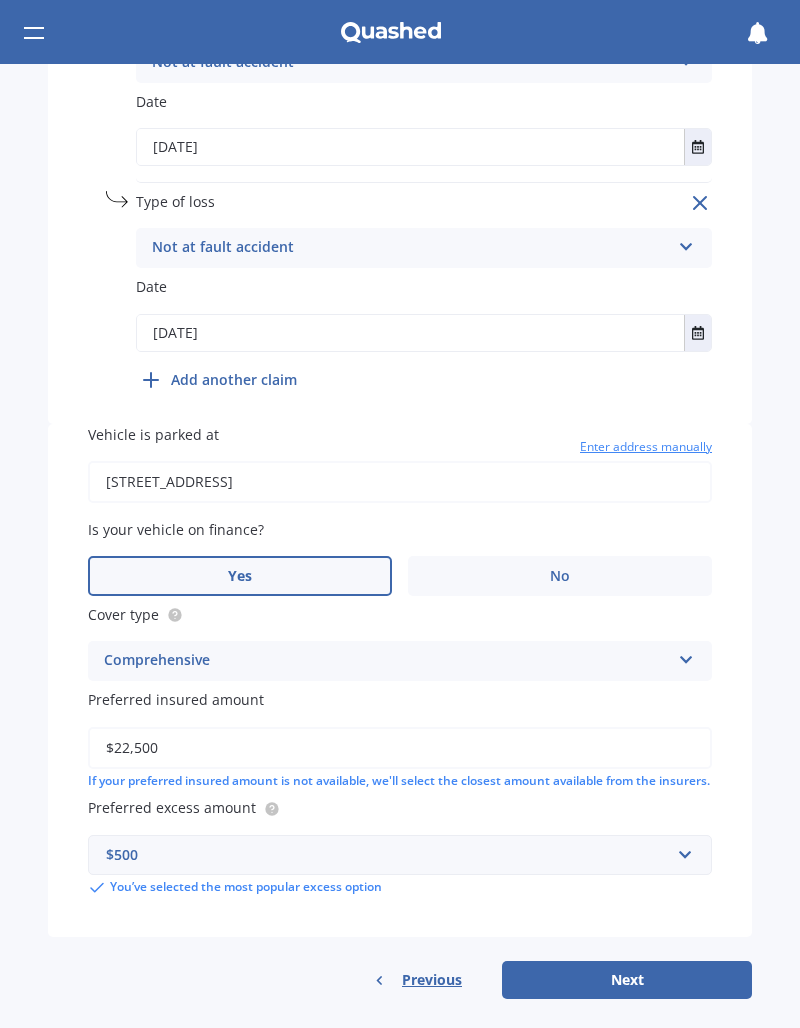 scroll, scrollTop: 1168, scrollLeft: 0, axis: vertical 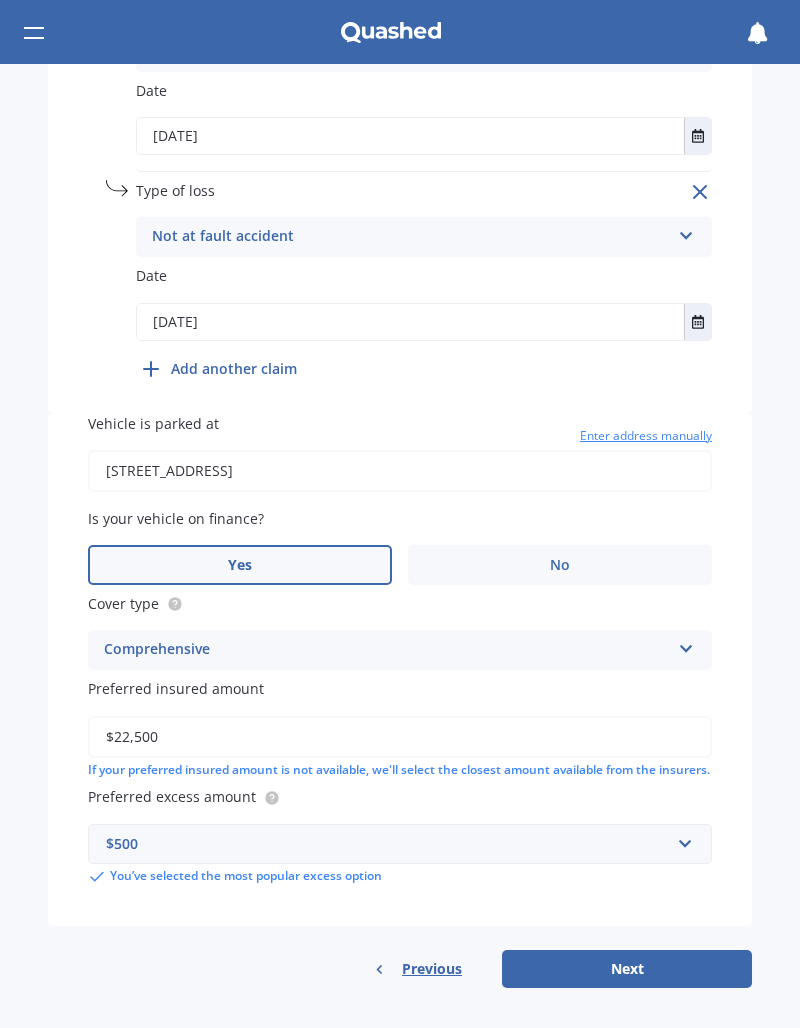 click on "Next" at bounding box center [627, 969] 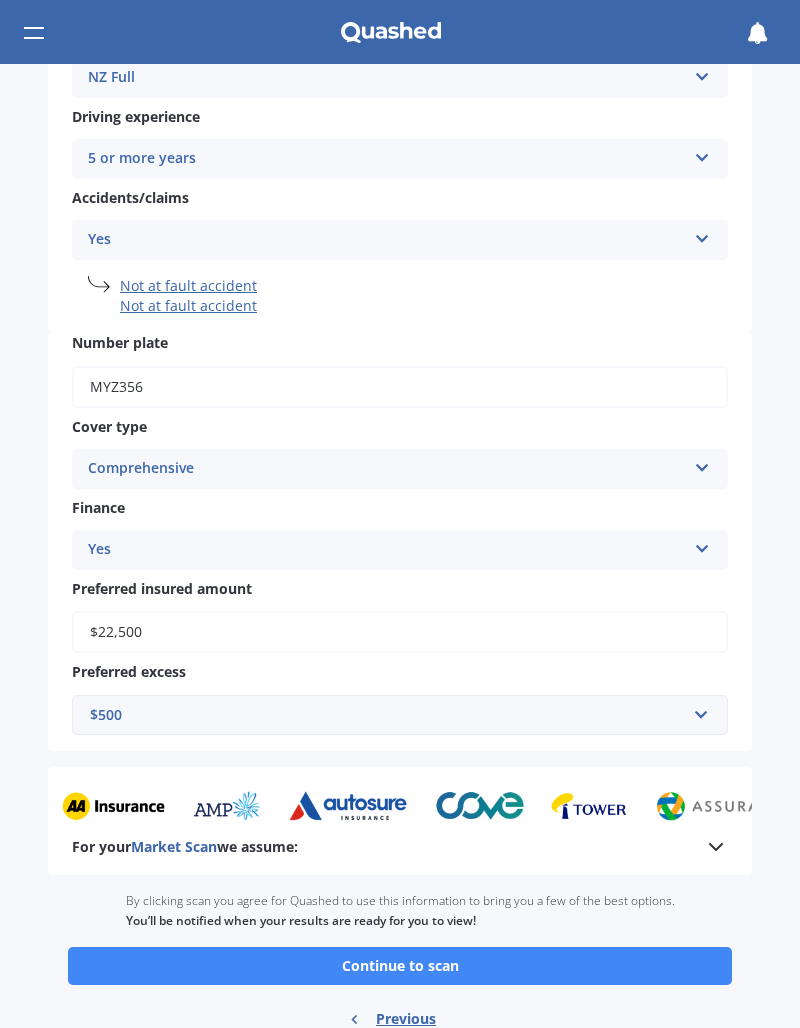 scroll, scrollTop: 512, scrollLeft: 0, axis: vertical 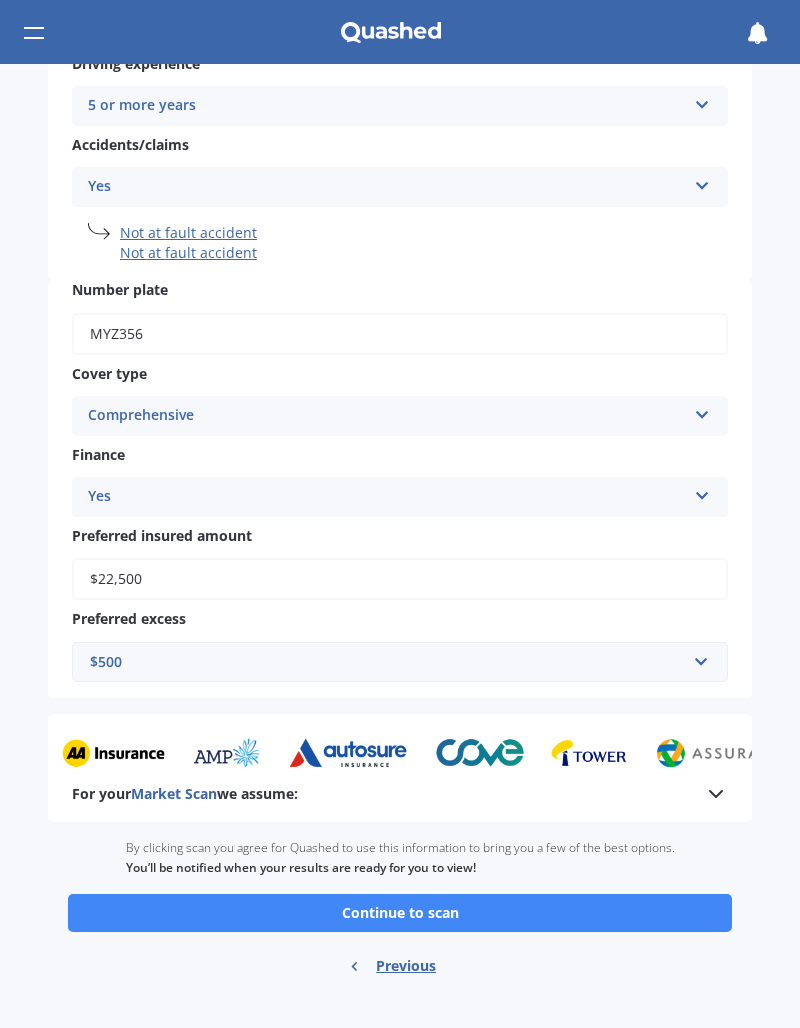 click on "Continue to scan" at bounding box center (400, 913) 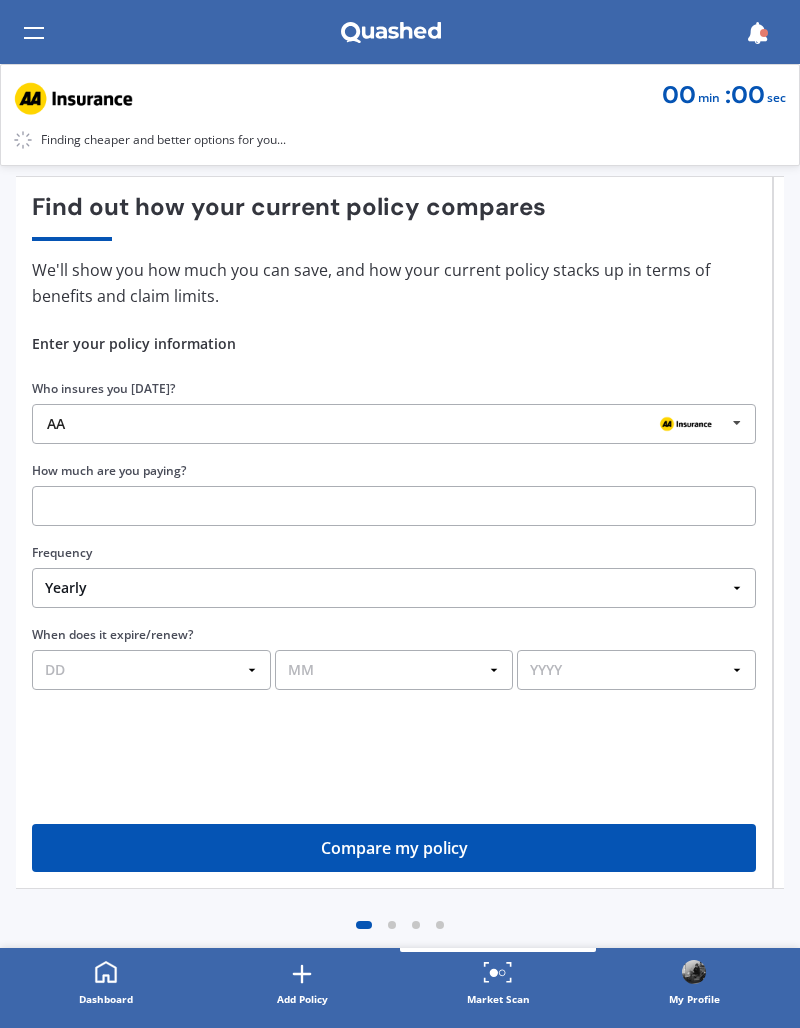 scroll, scrollTop: 130, scrollLeft: 0, axis: vertical 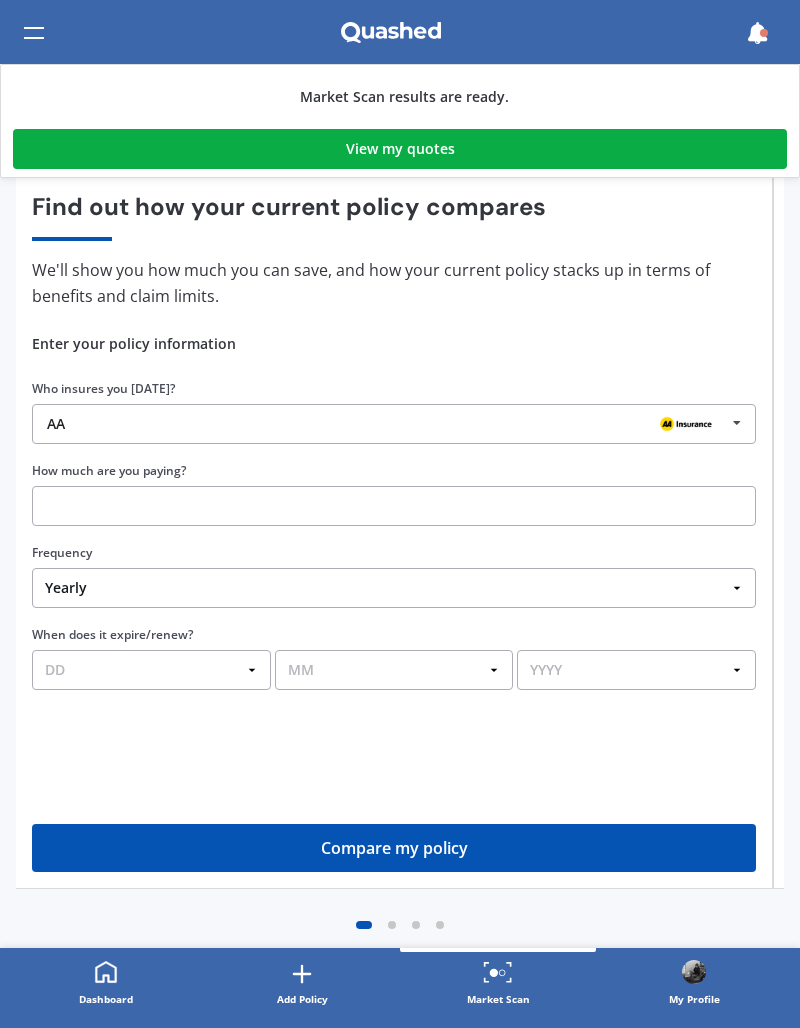 click on "View my quotes" at bounding box center [400, 149] 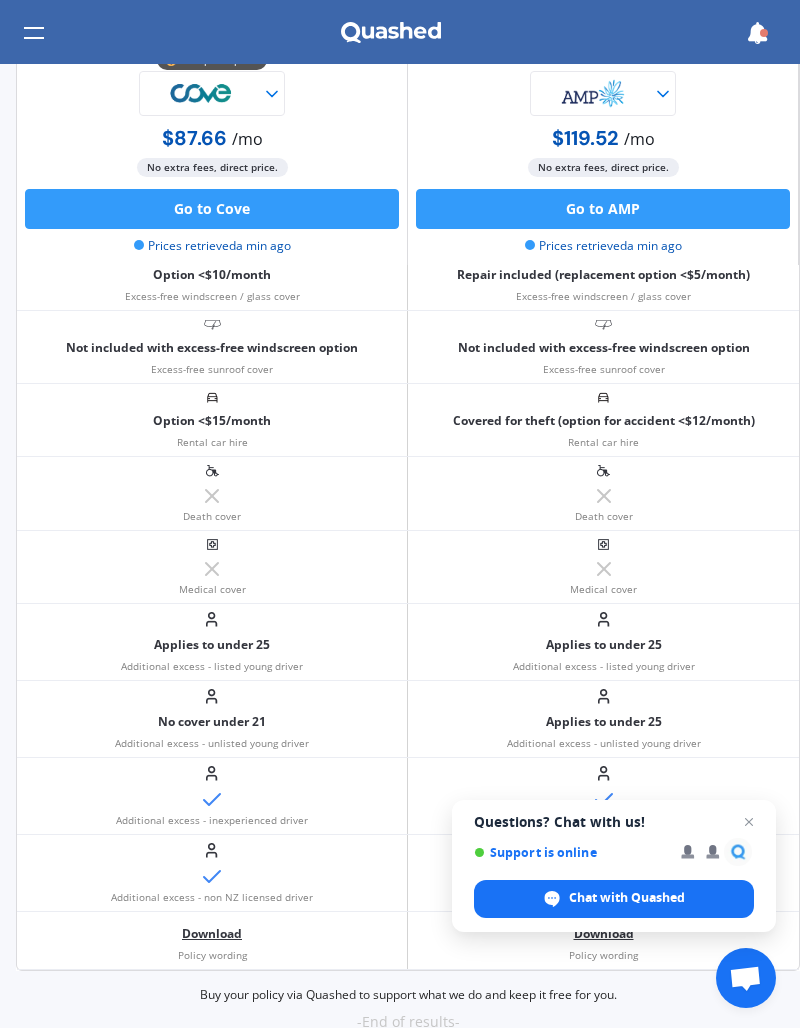 scroll, scrollTop: 1635, scrollLeft: 0, axis: vertical 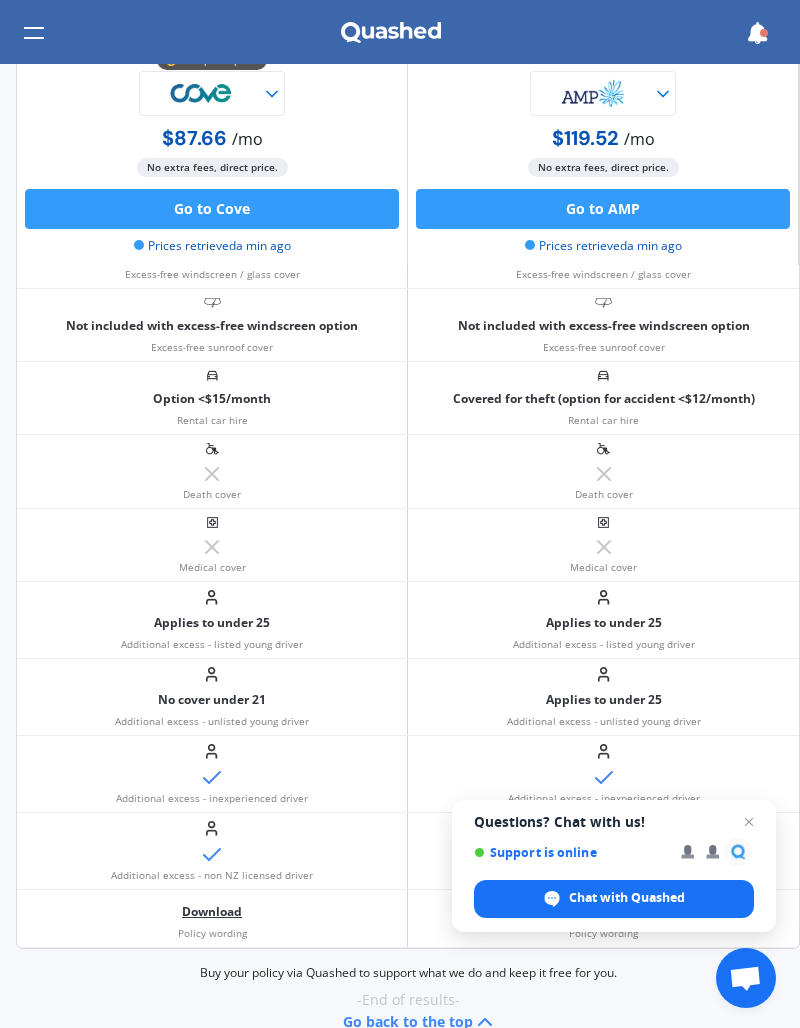 click at bounding box center [749, 822] 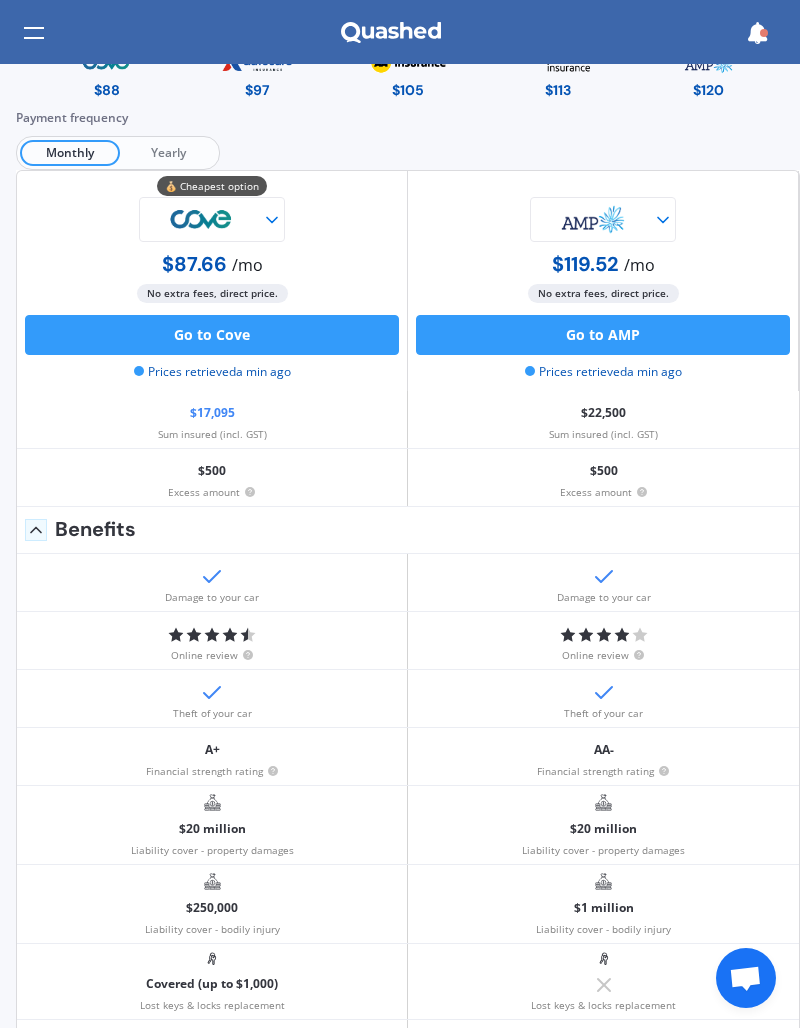 scroll, scrollTop: 0, scrollLeft: 0, axis: both 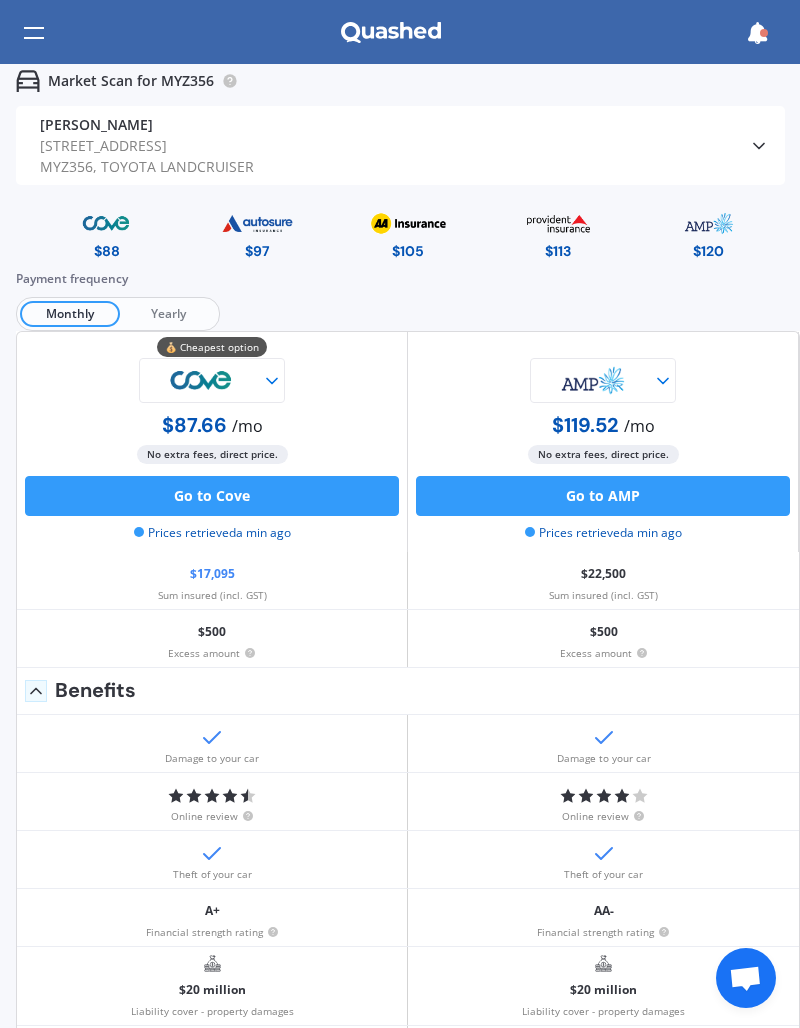 click 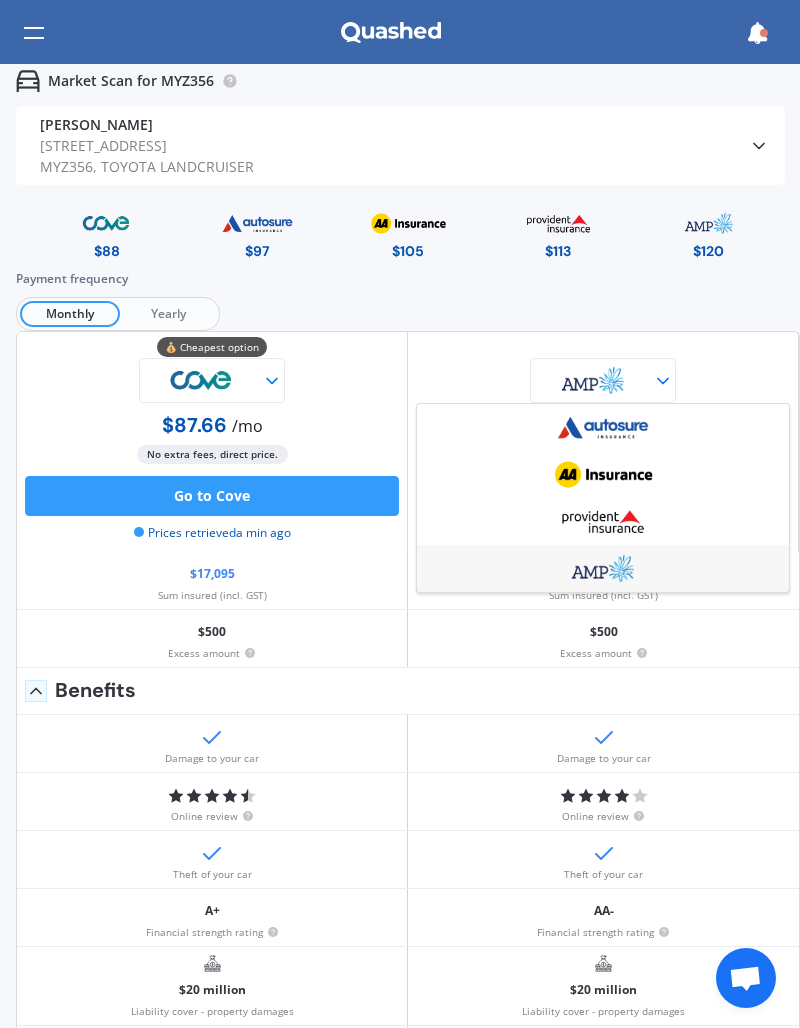 click 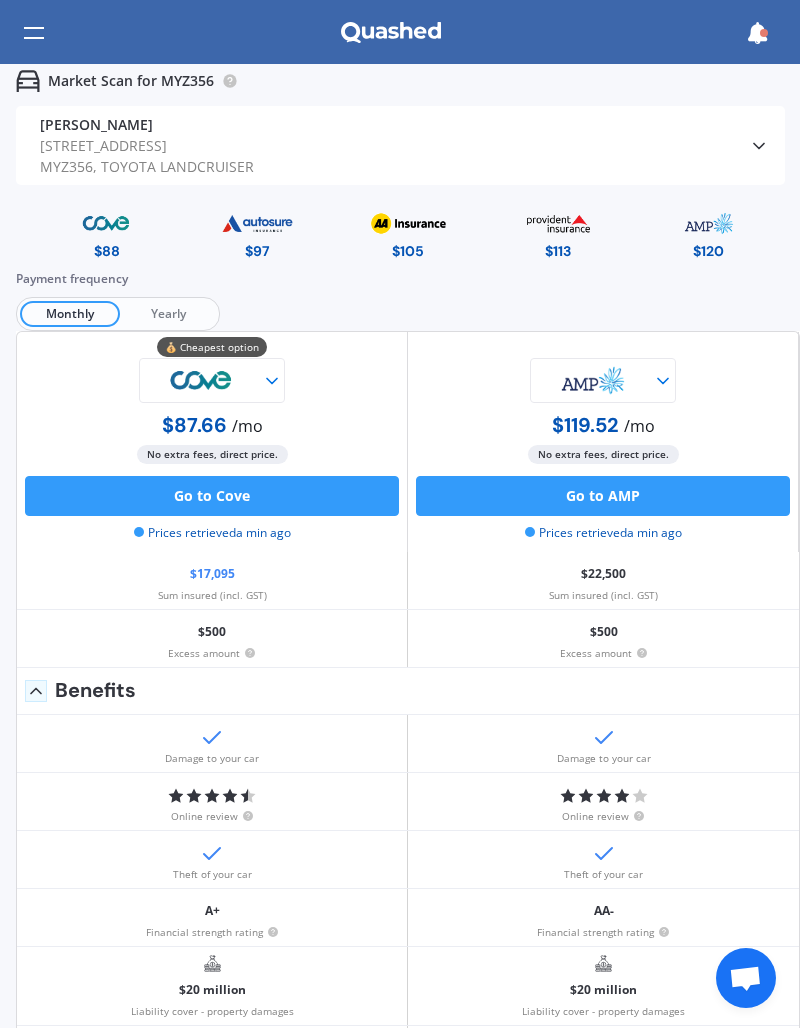click at bounding box center (202, 380) 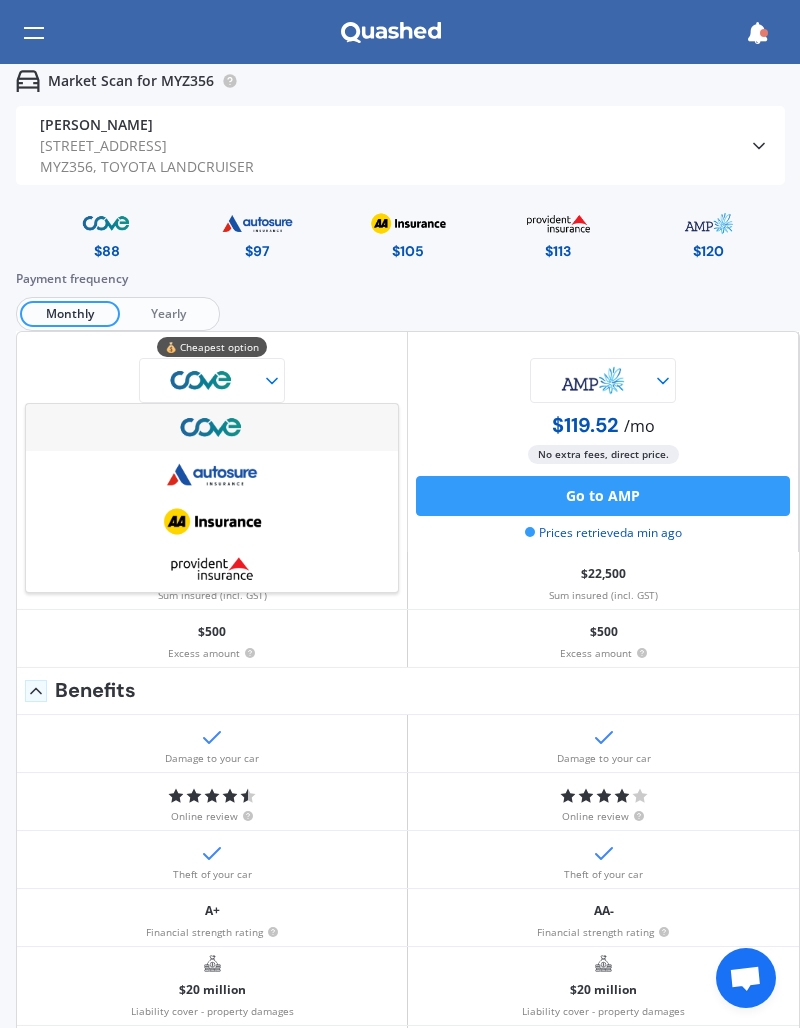 click at bounding box center [212, 474] 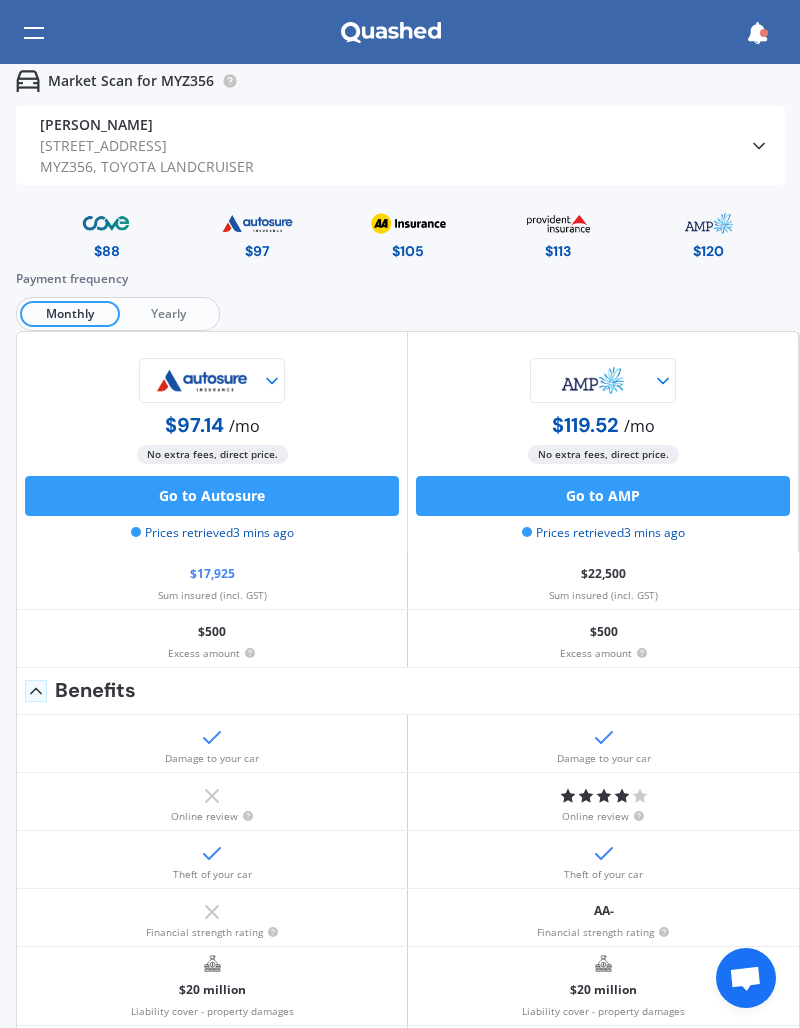 click at bounding box center (202, 380) 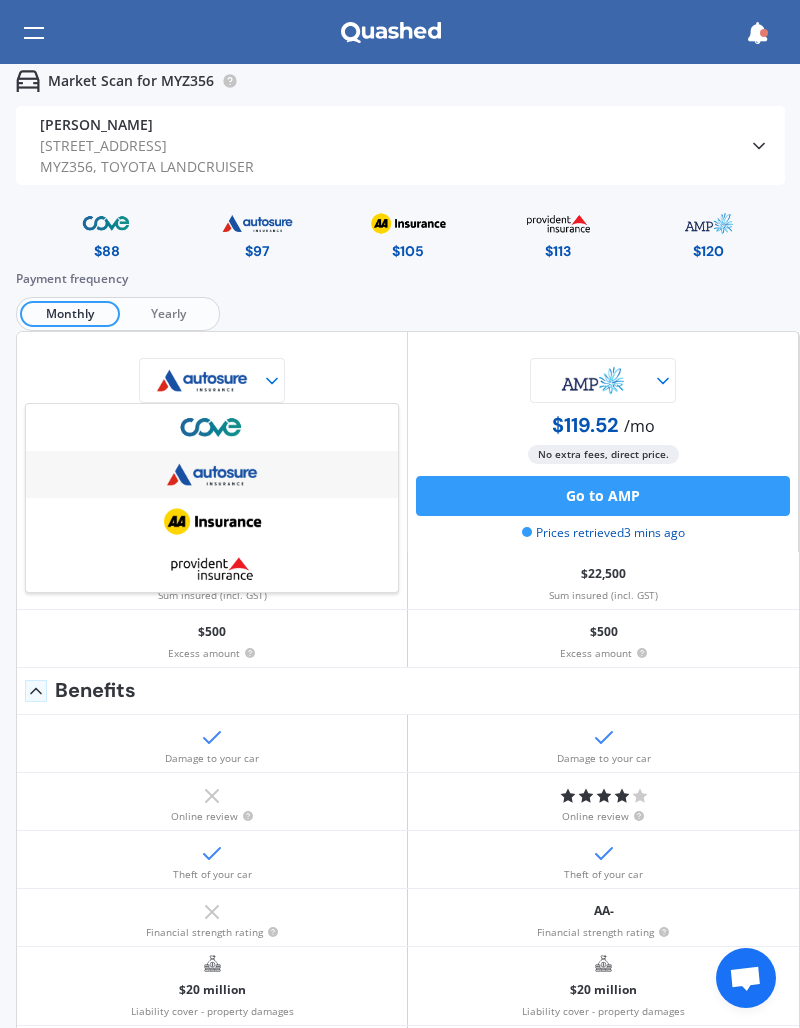 click at bounding box center [212, 521] 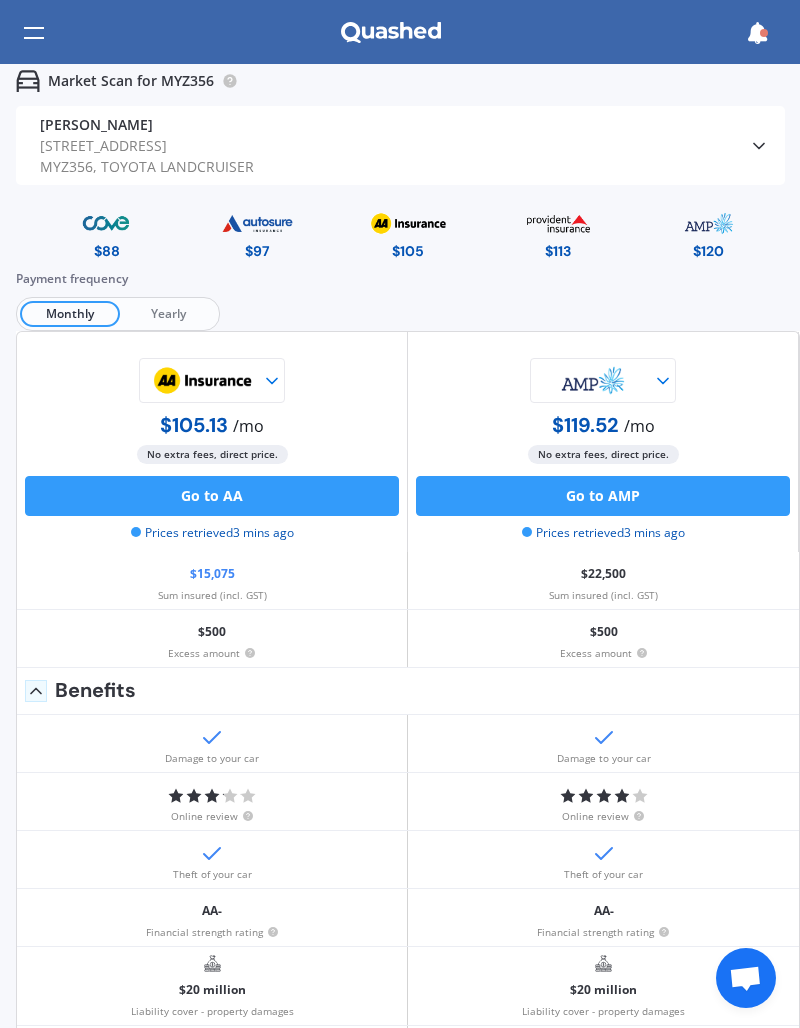 click at bounding box center (202, 380) 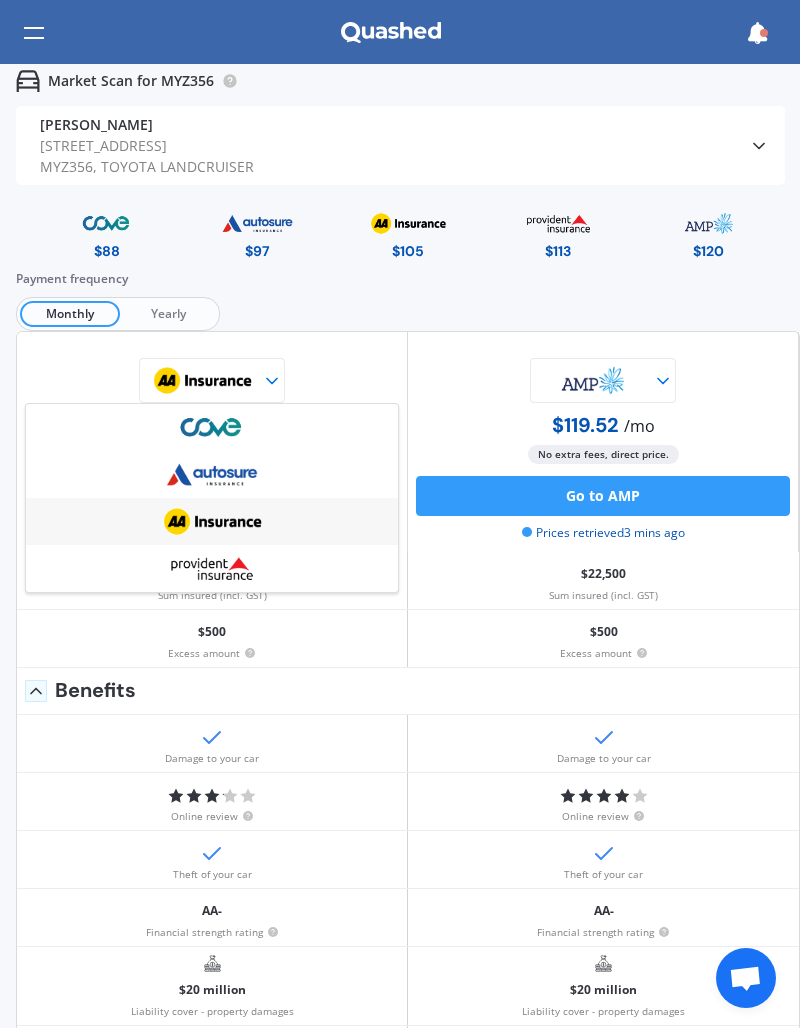 click at bounding box center [212, 568] 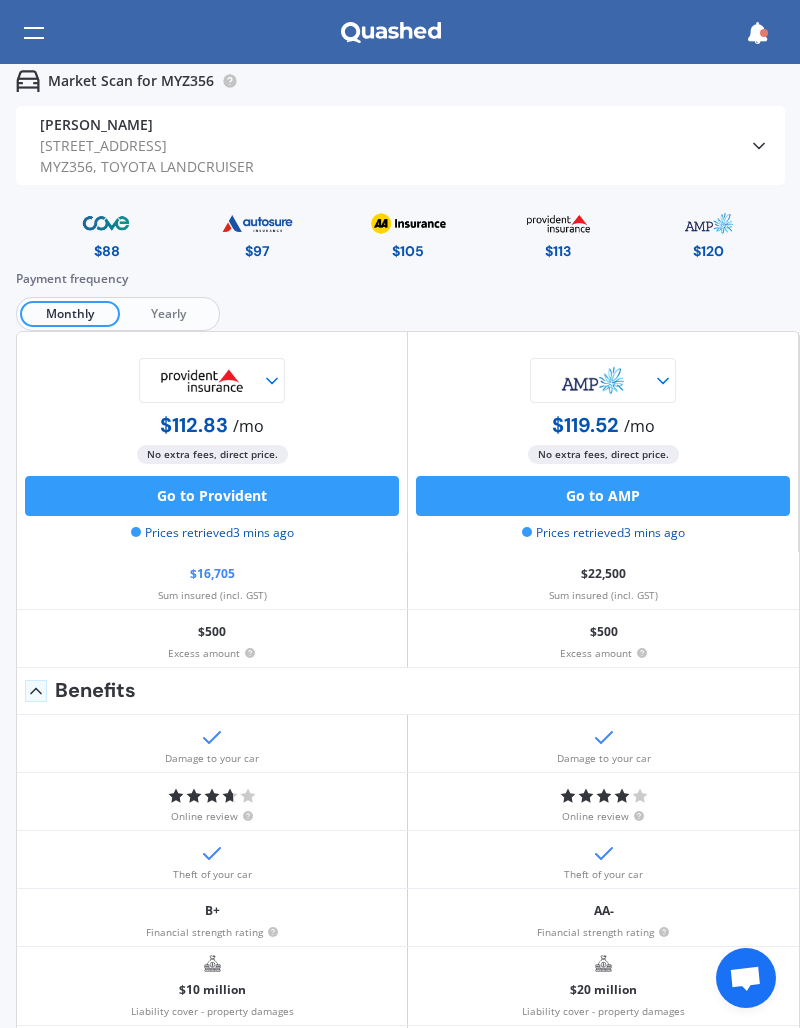 click at bounding box center (202, 380) 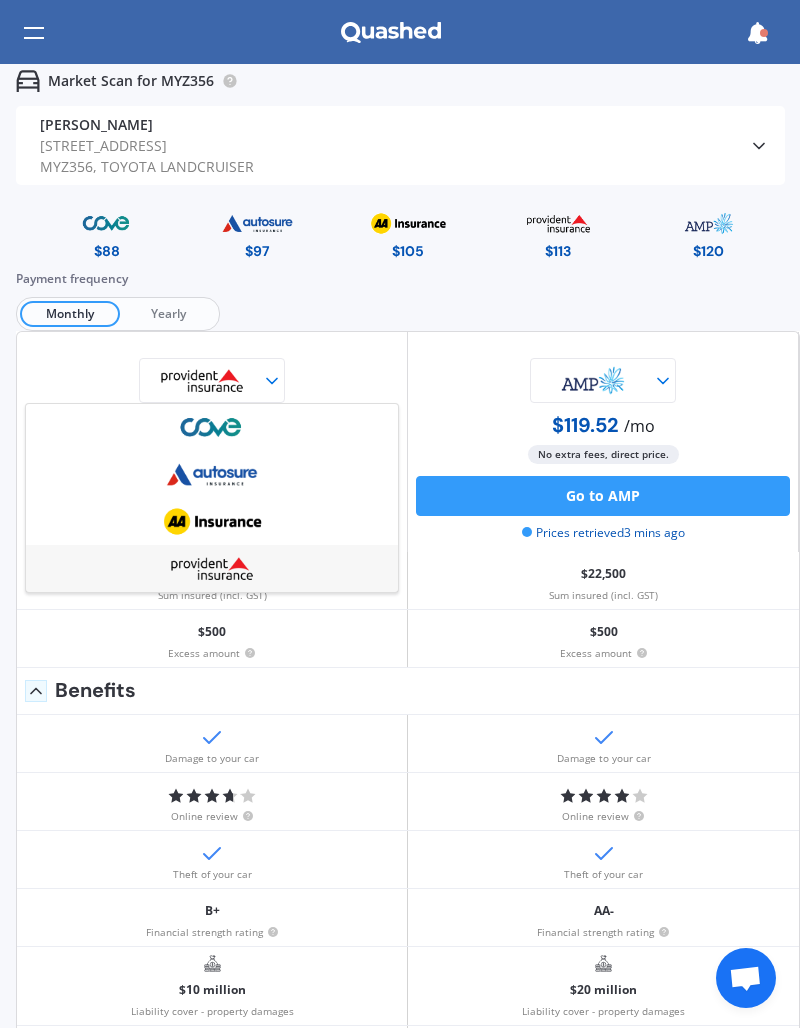 click at bounding box center [212, 427] 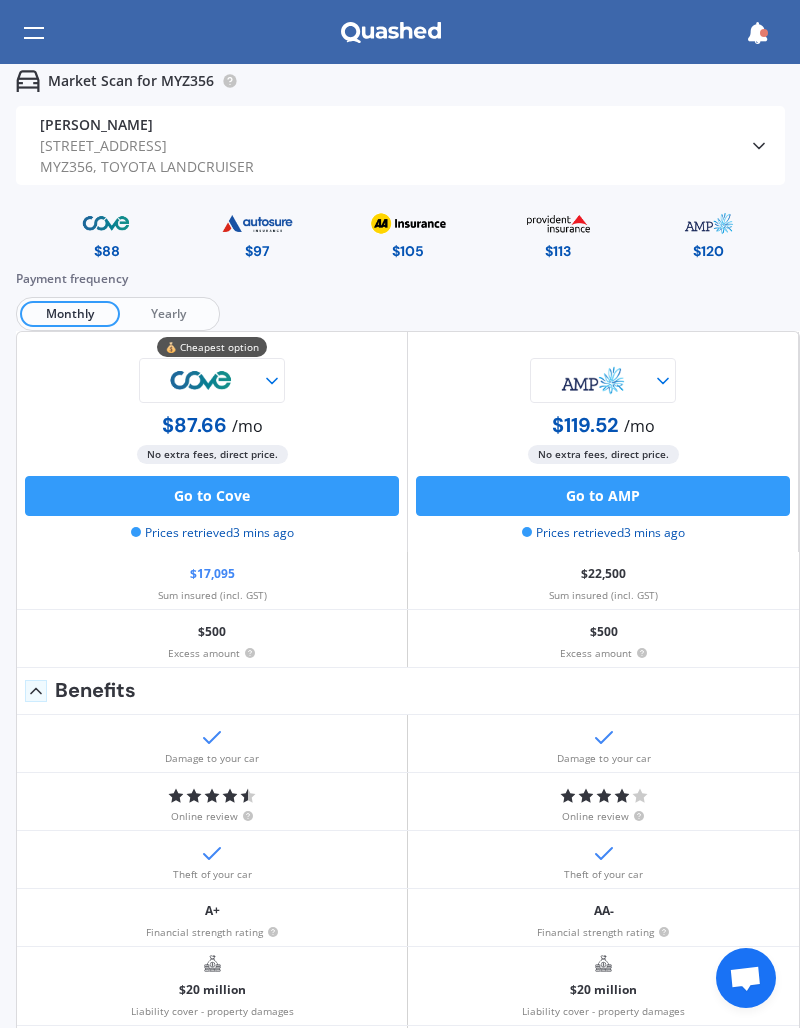 click at bounding box center (593, 380) 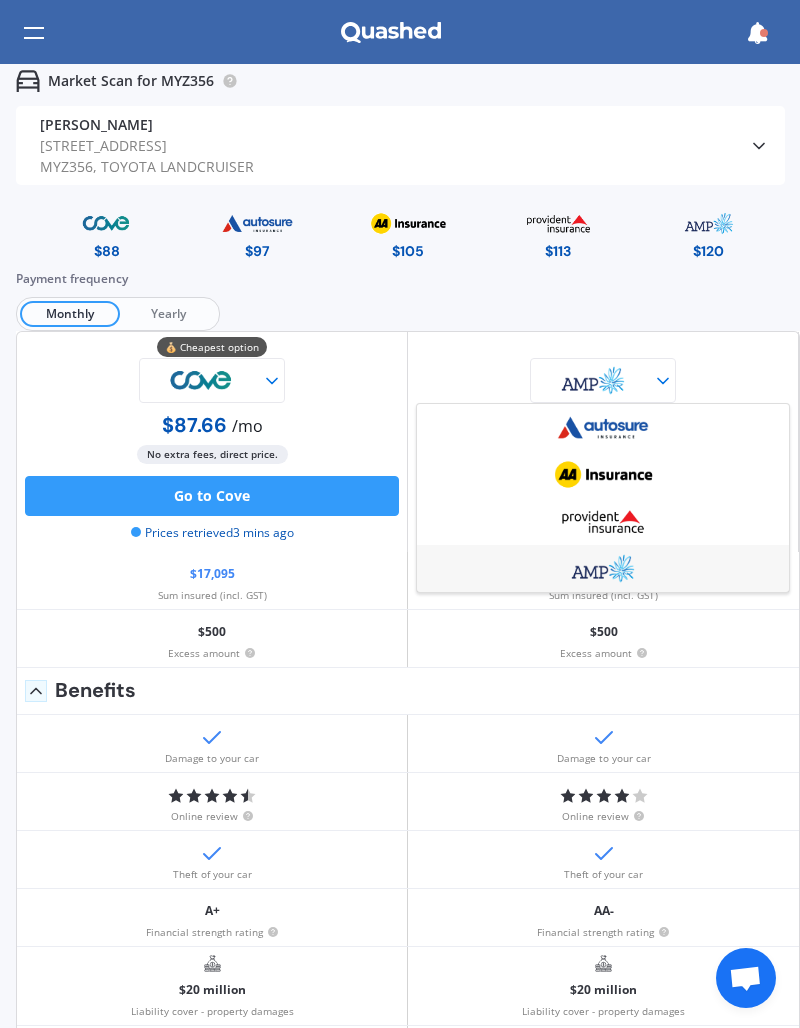 click 